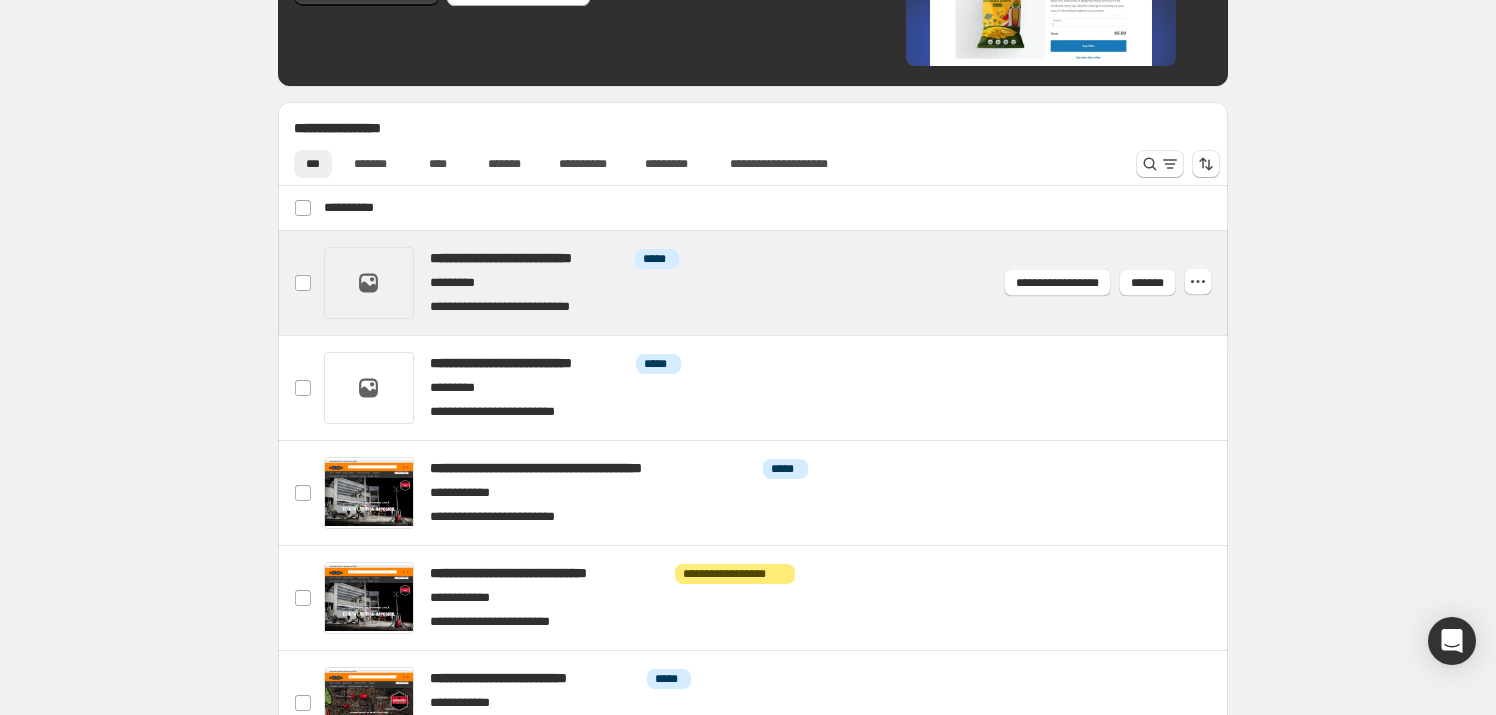 scroll, scrollTop: 545, scrollLeft: 0, axis: vertical 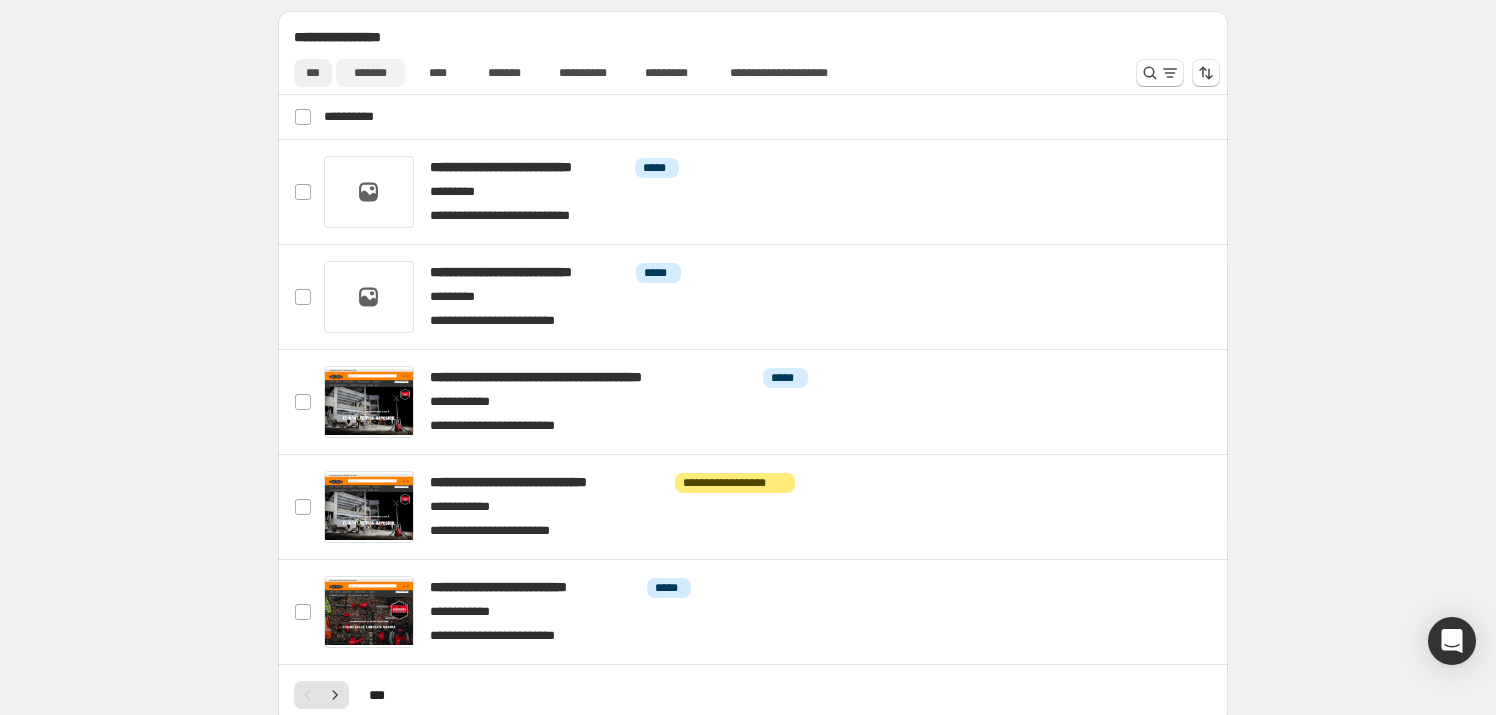click on "*******" at bounding box center (370, 73) 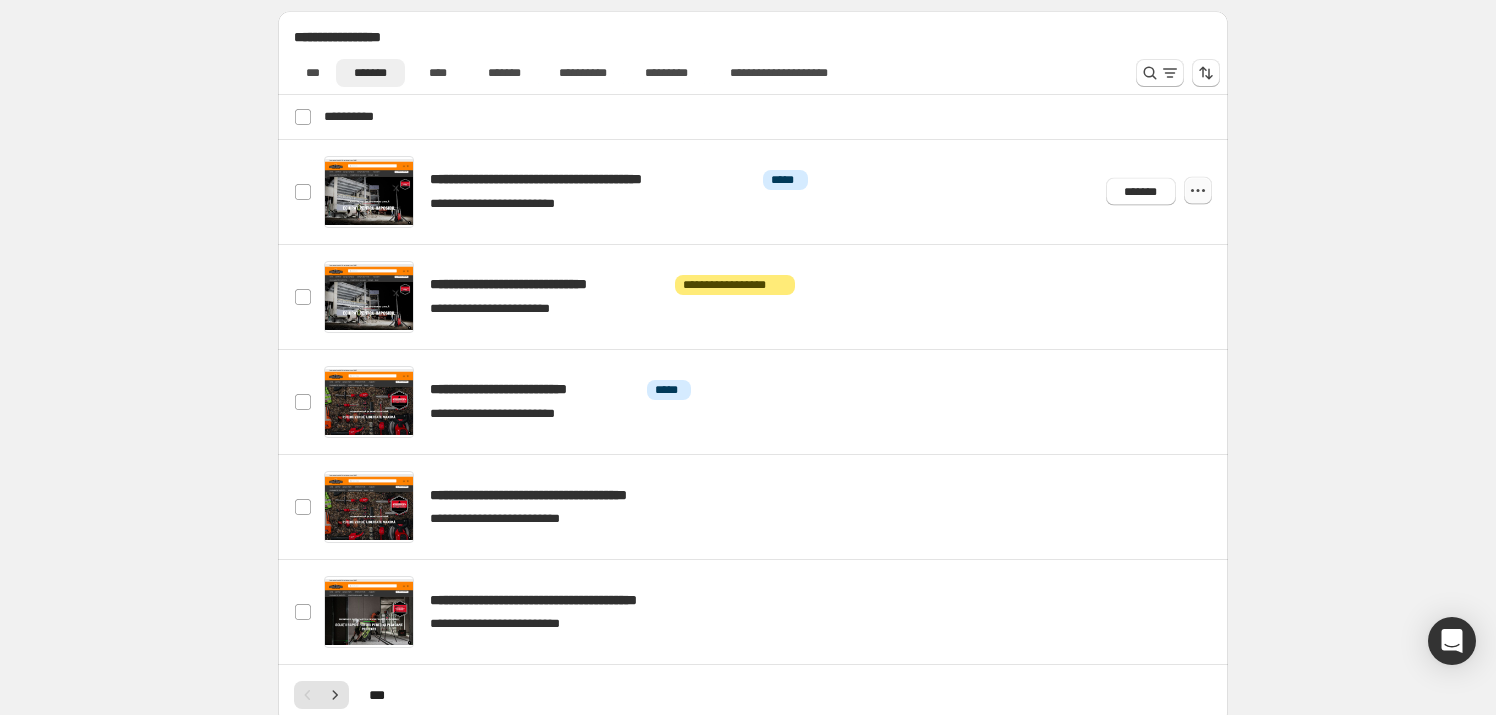 click 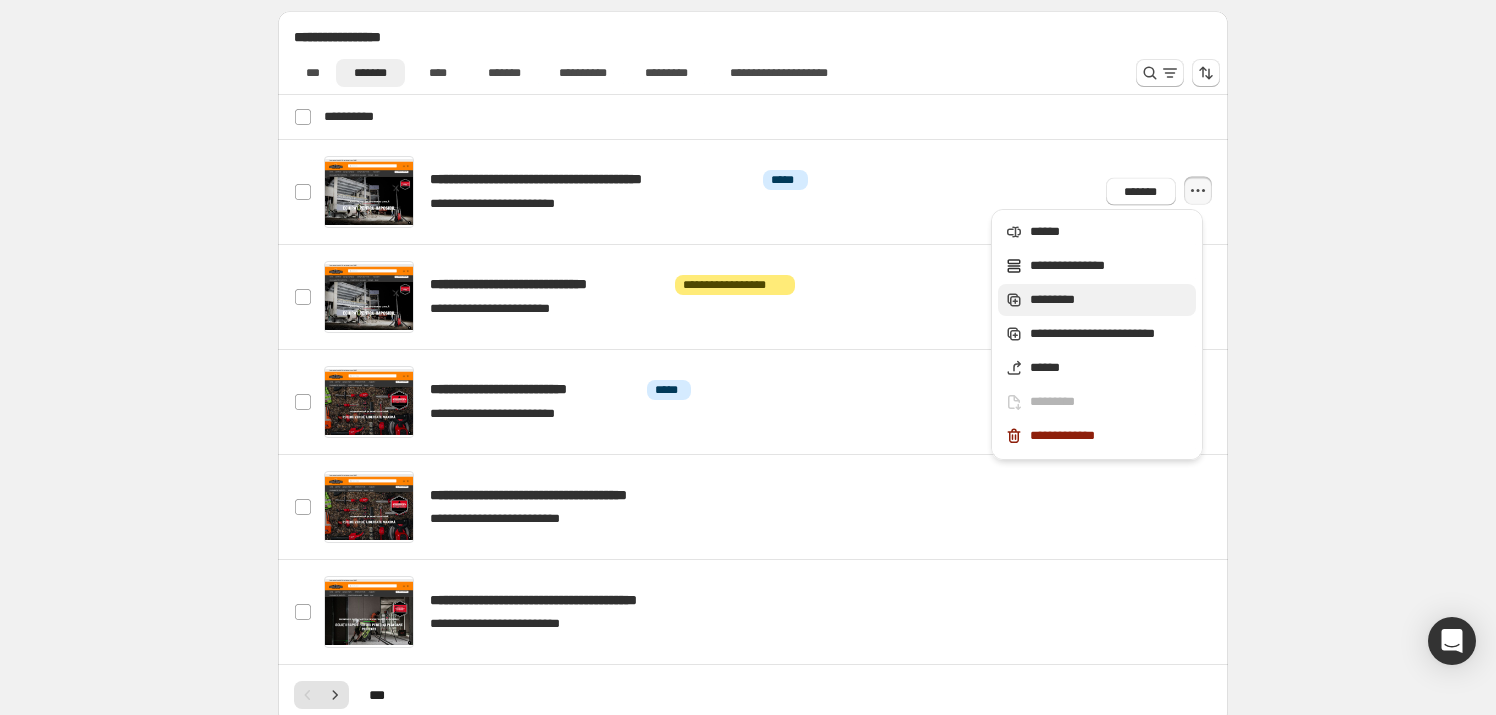 click on "*********" at bounding box center [1110, 300] 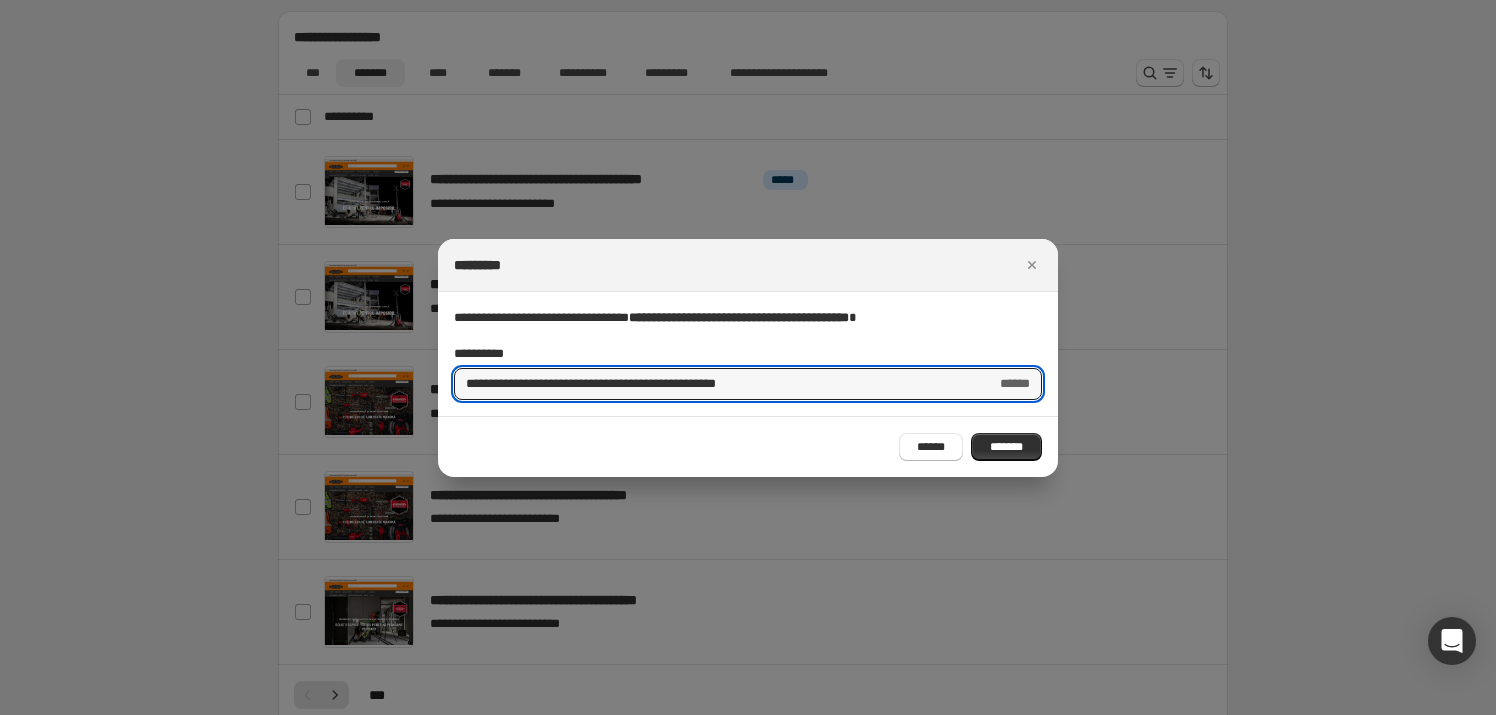 drag, startPoint x: 514, startPoint y: 388, endPoint x: 409, endPoint y: 378, distance: 105.47511 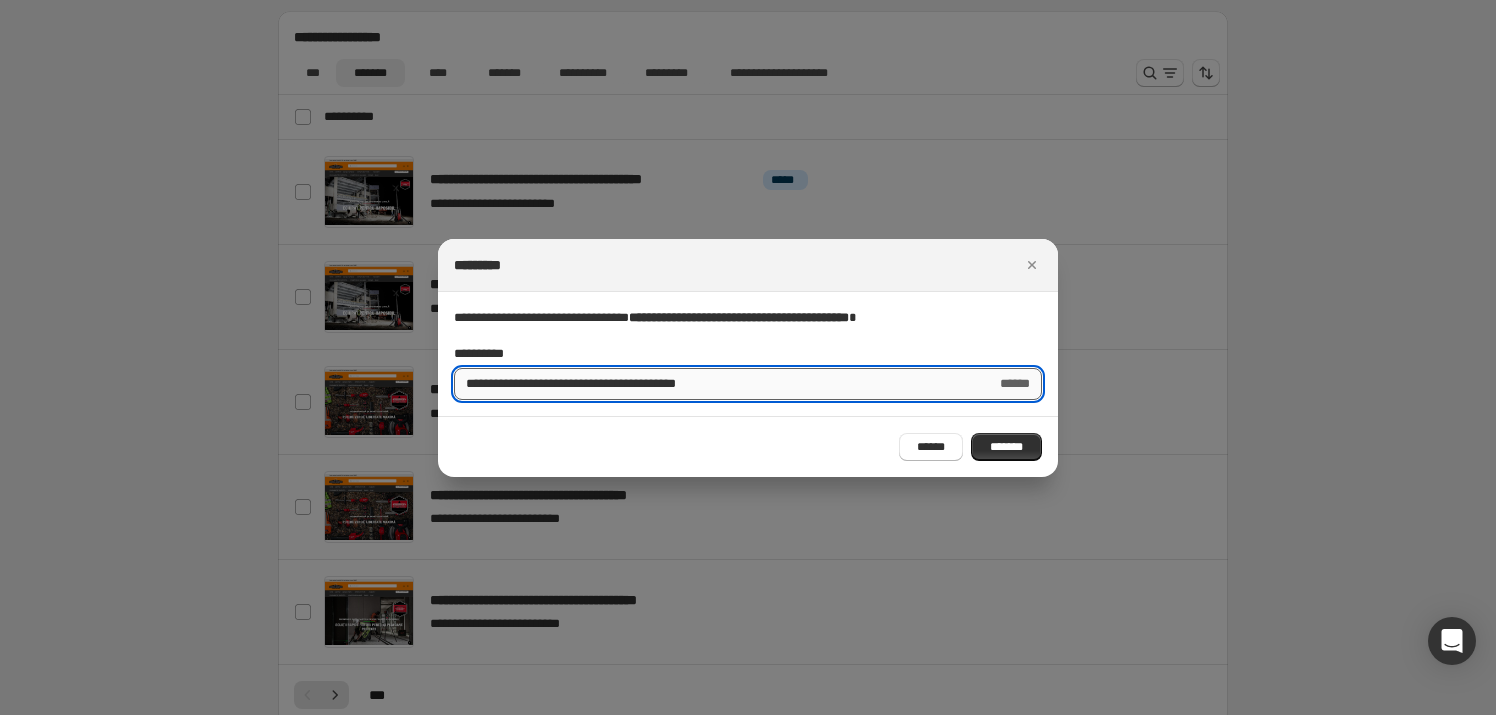 click on "**********" at bounding box center (717, 384) 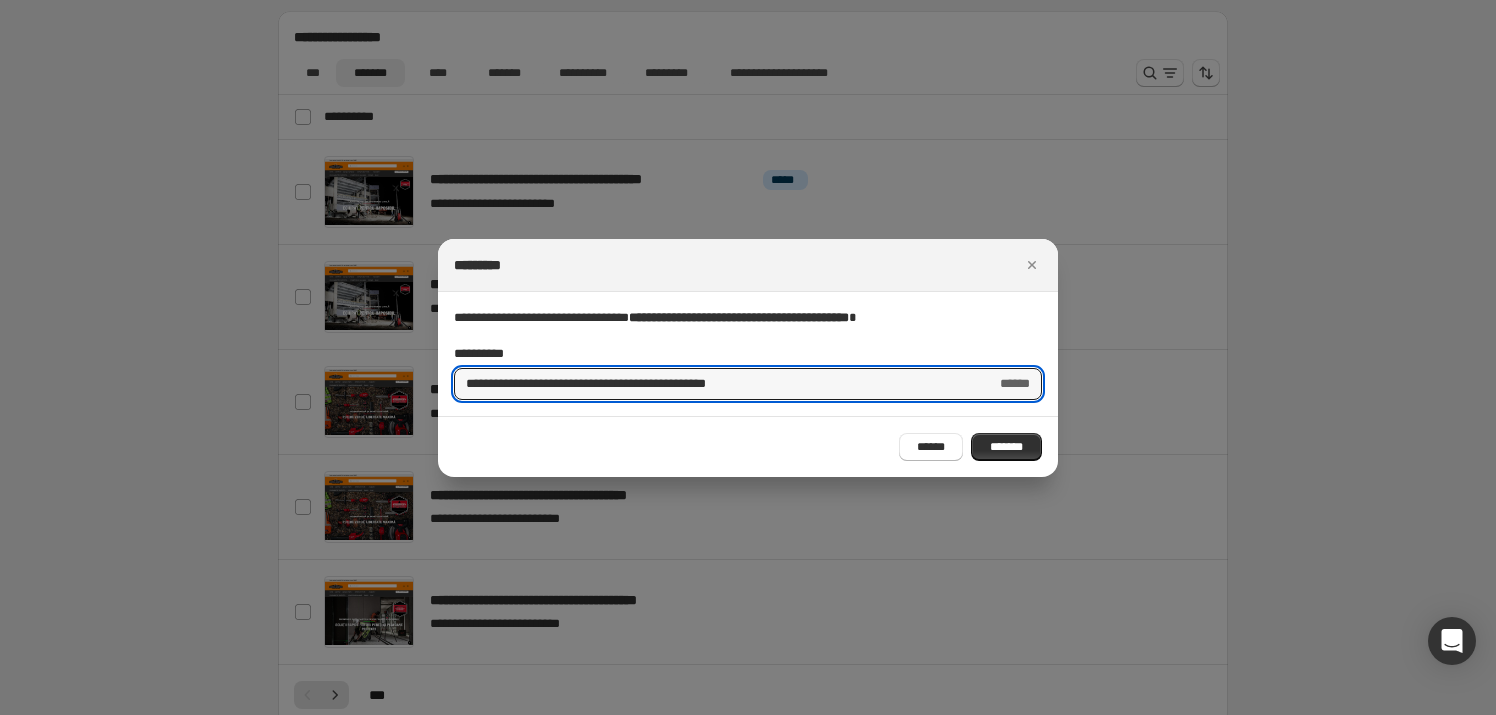 type on "**********" 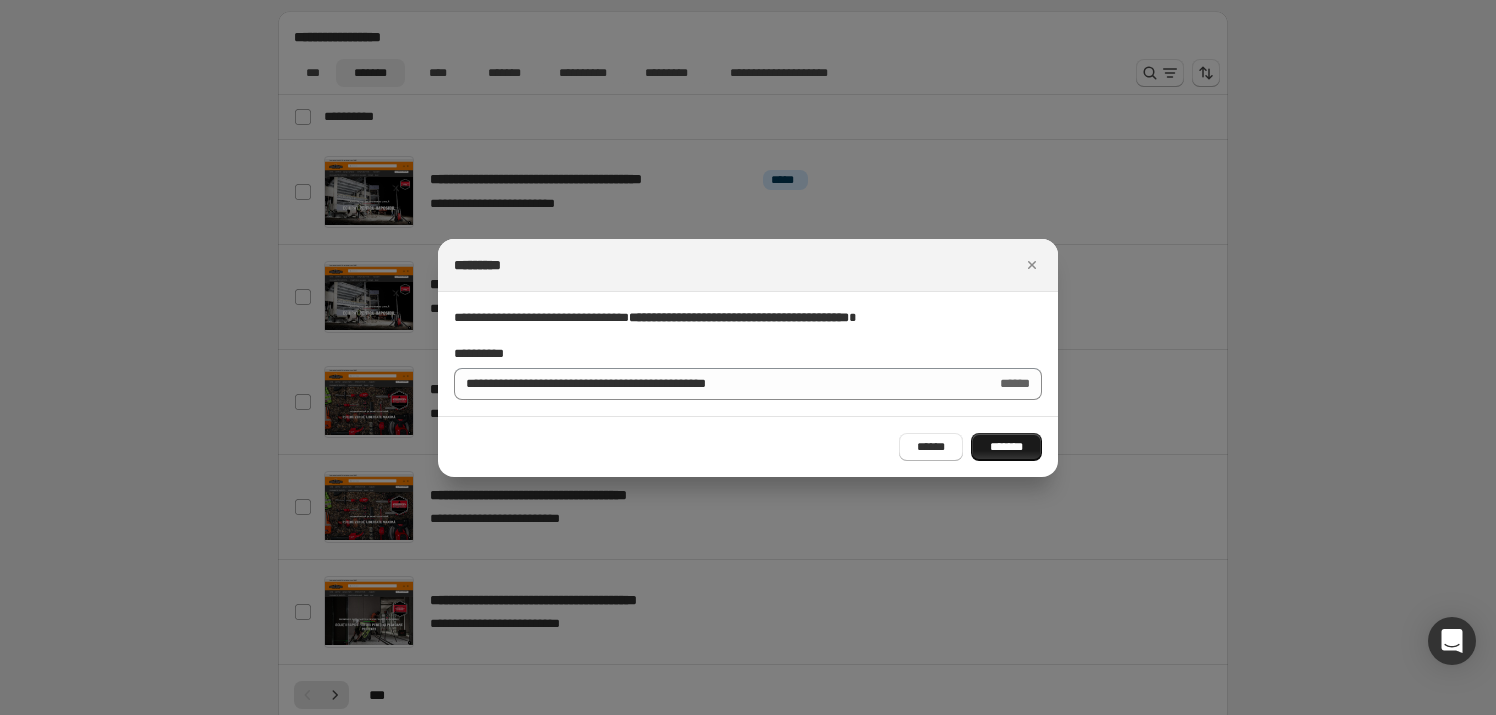 click on "*******" at bounding box center [1006, 447] 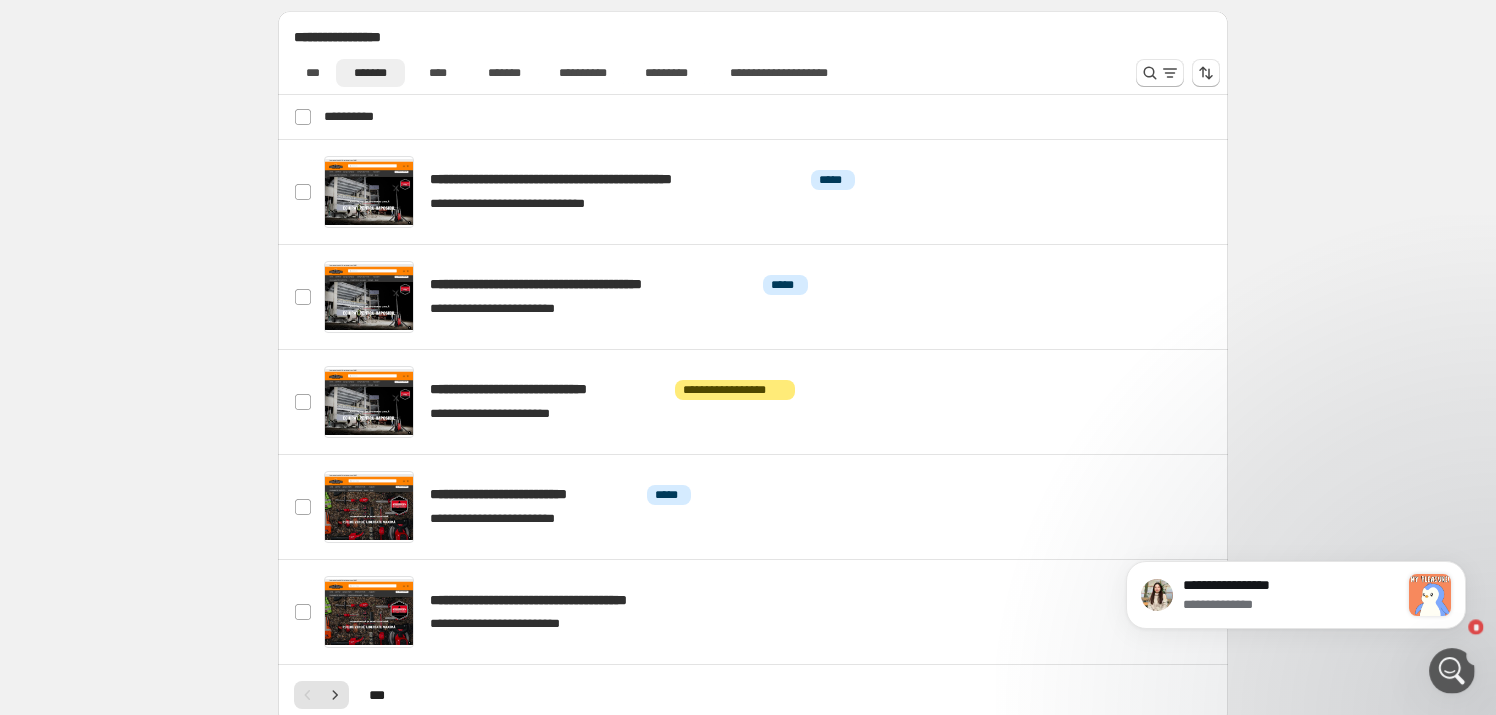 scroll, scrollTop: 0, scrollLeft: 0, axis: both 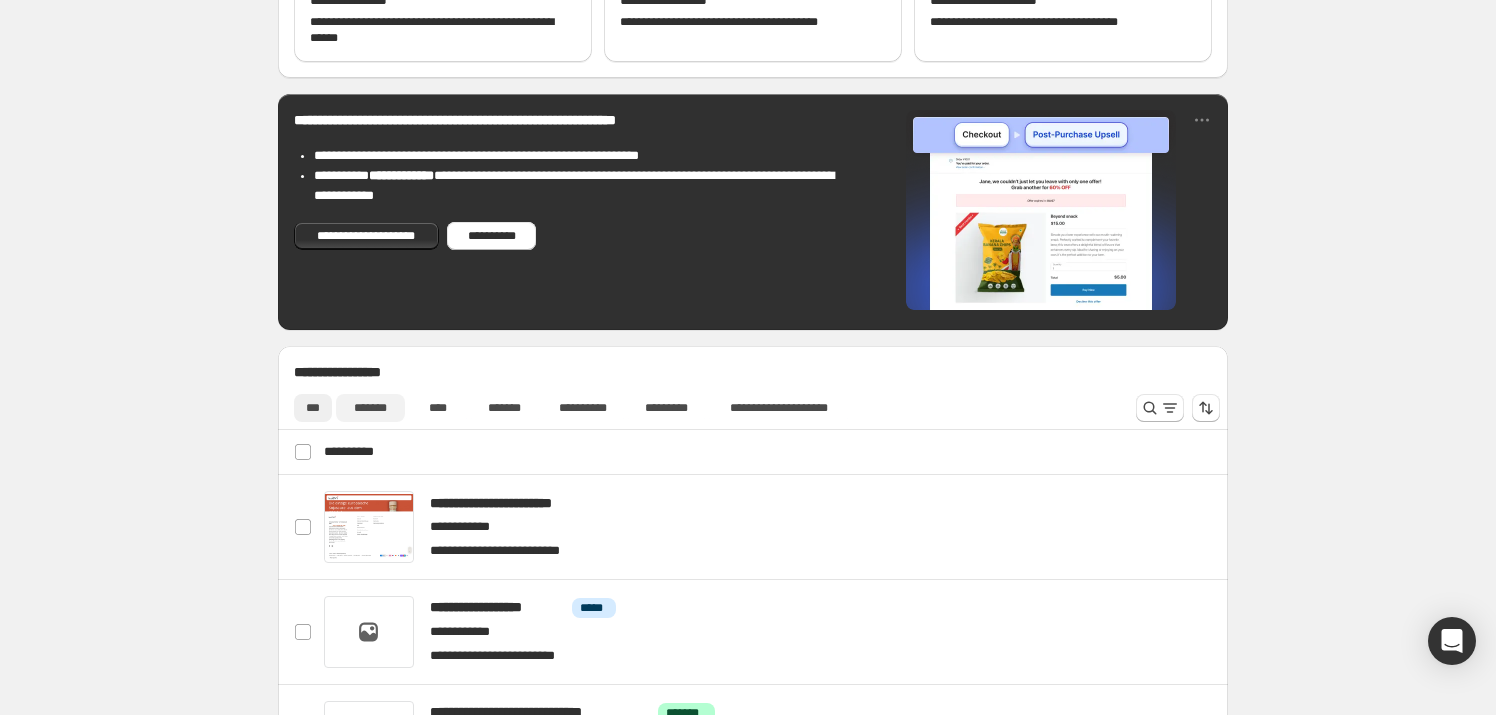 click on "*******" at bounding box center (370, 408) 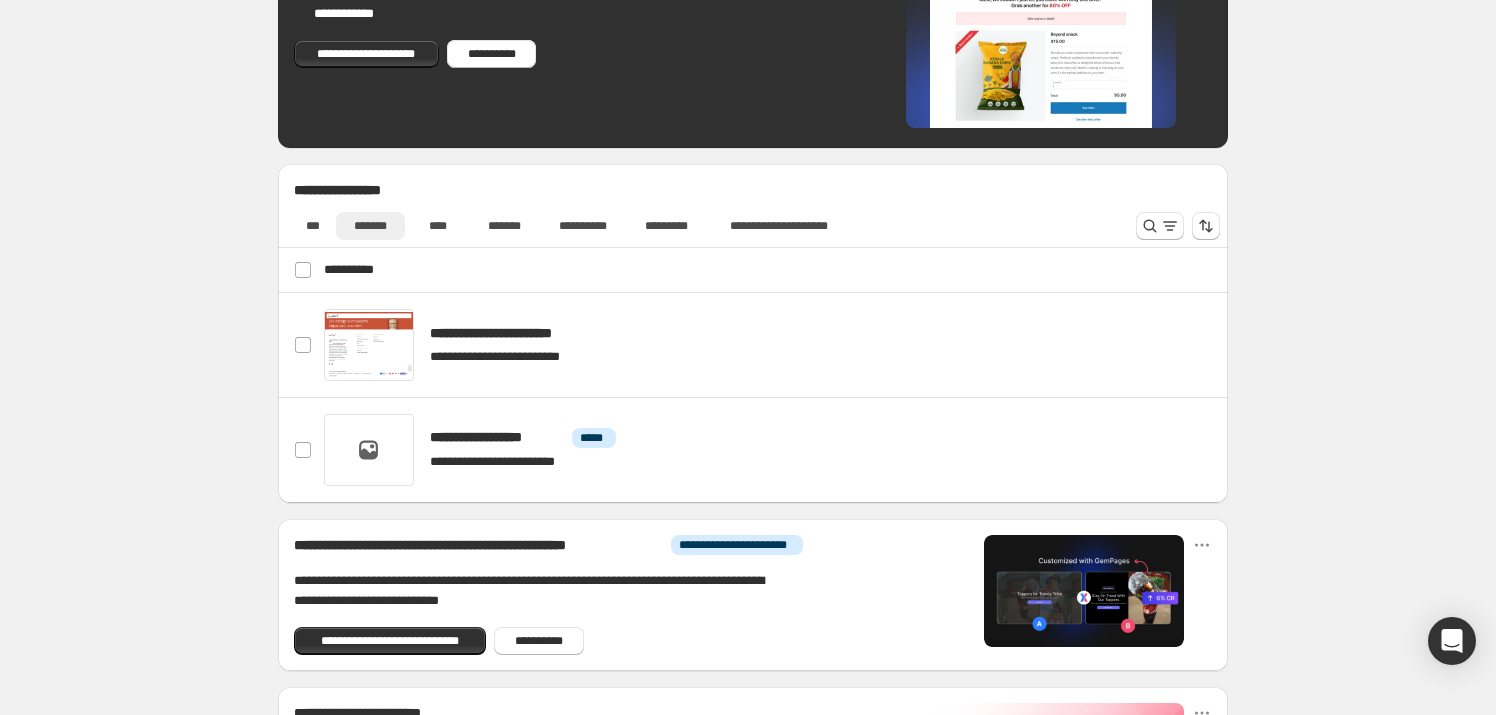 scroll, scrollTop: 727, scrollLeft: 0, axis: vertical 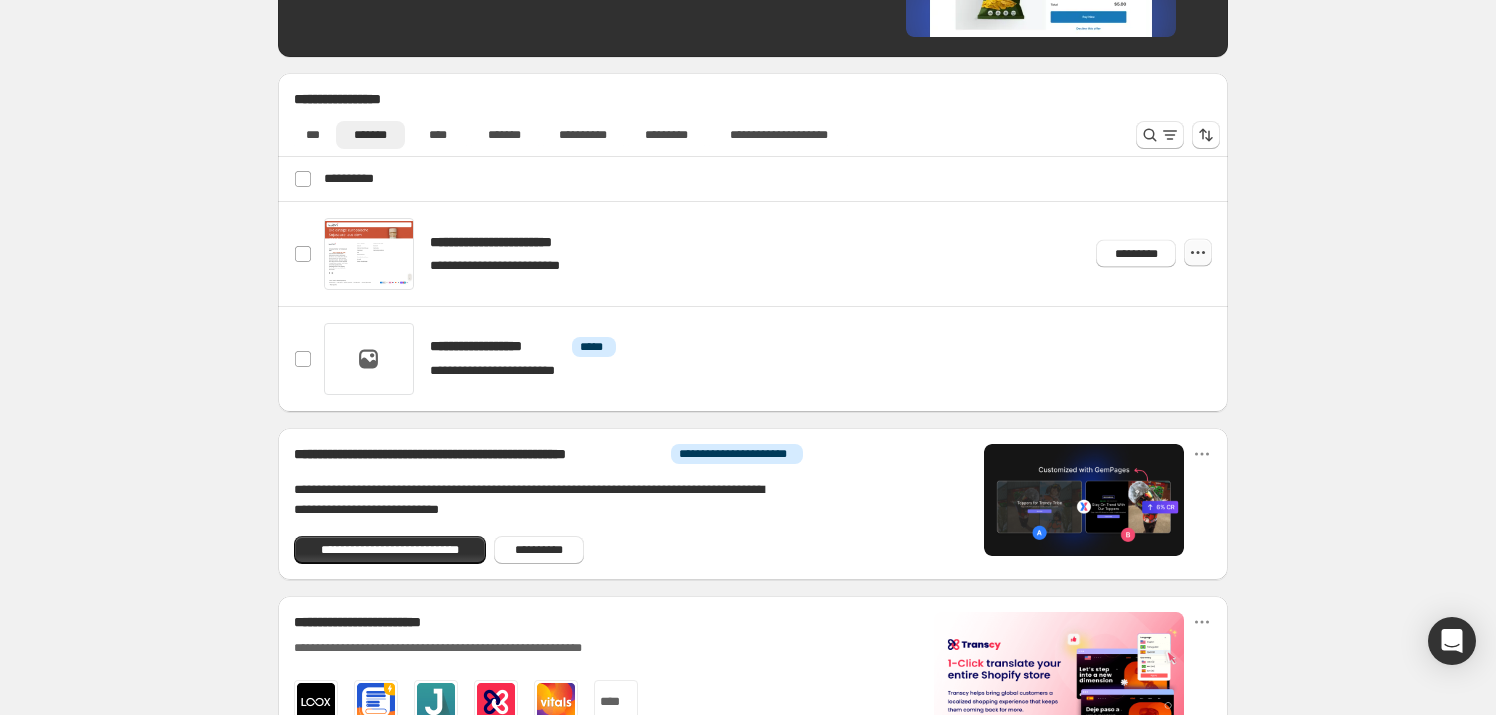 click 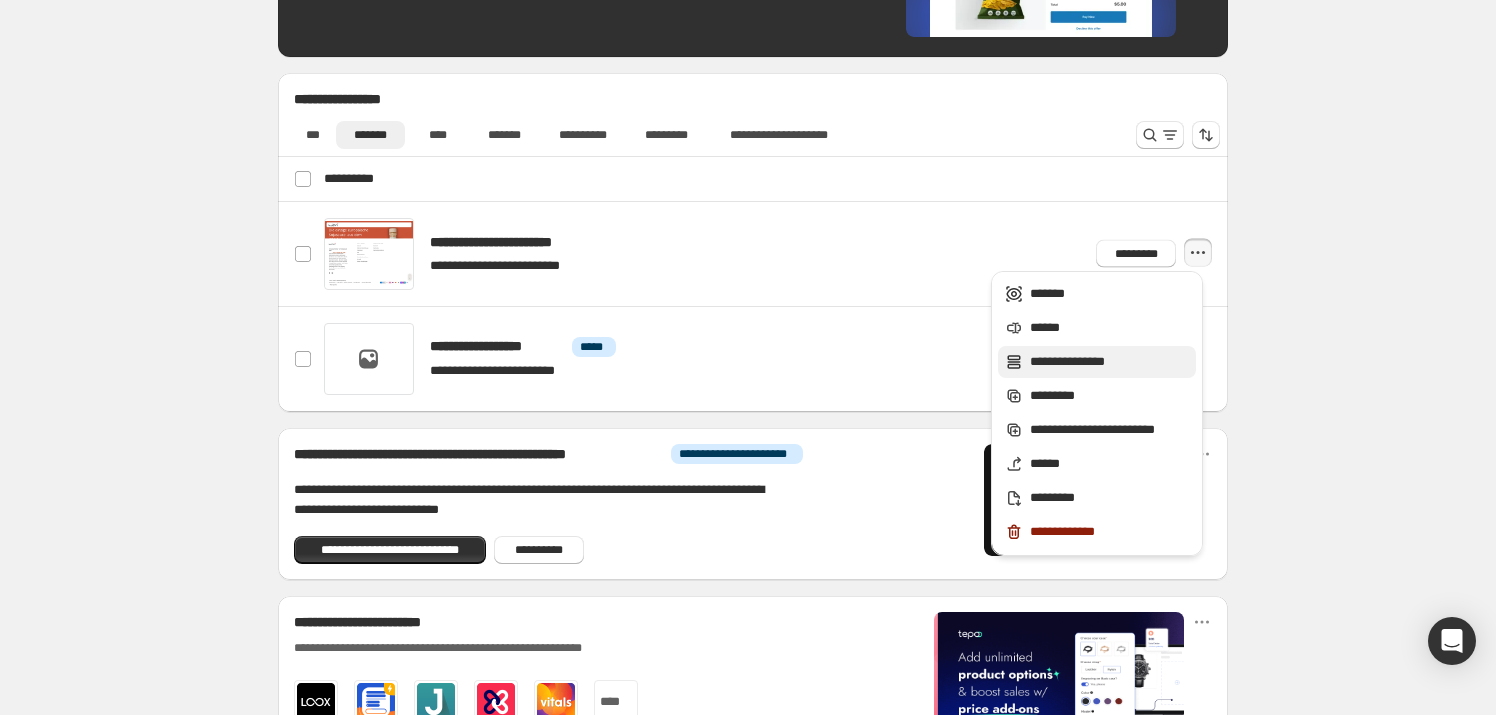 click on "**********" at bounding box center [1110, 362] 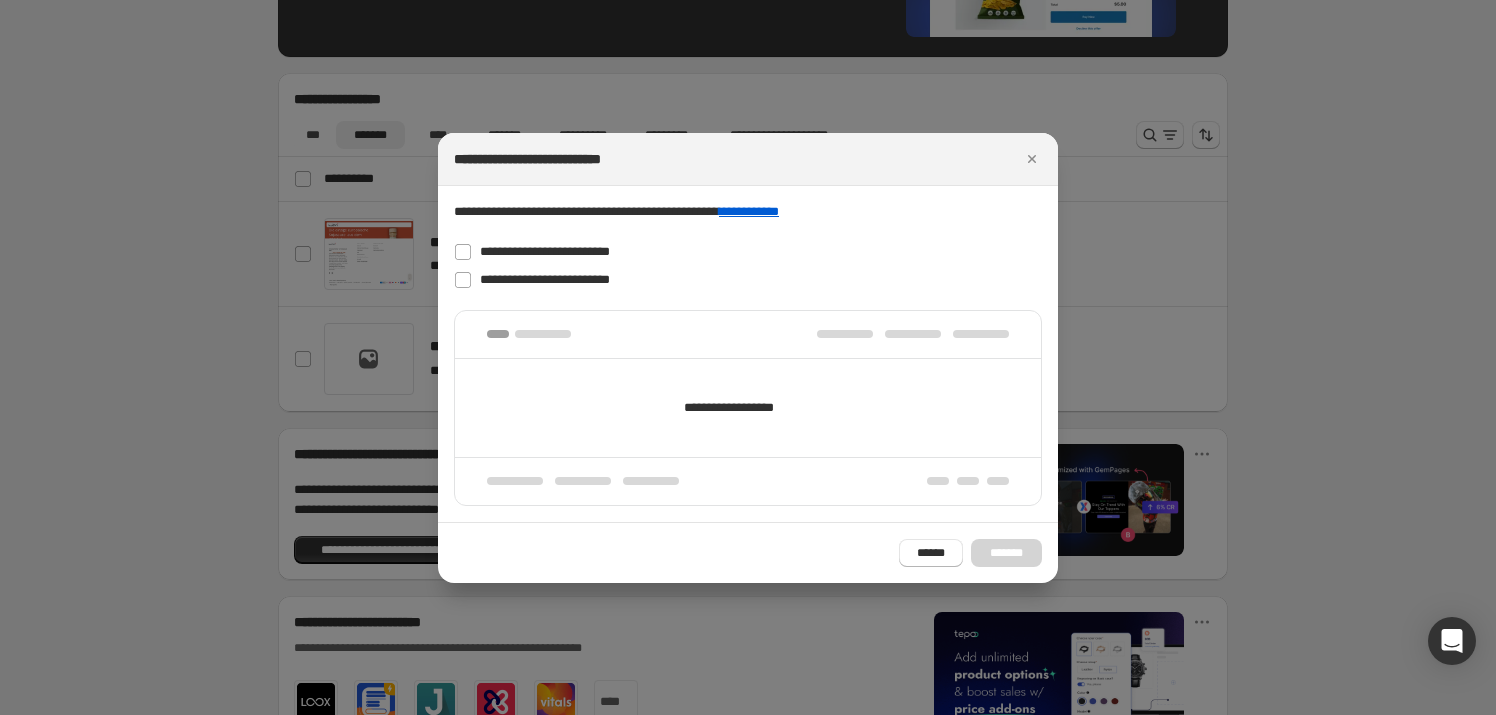 click at bounding box center (748, 357) 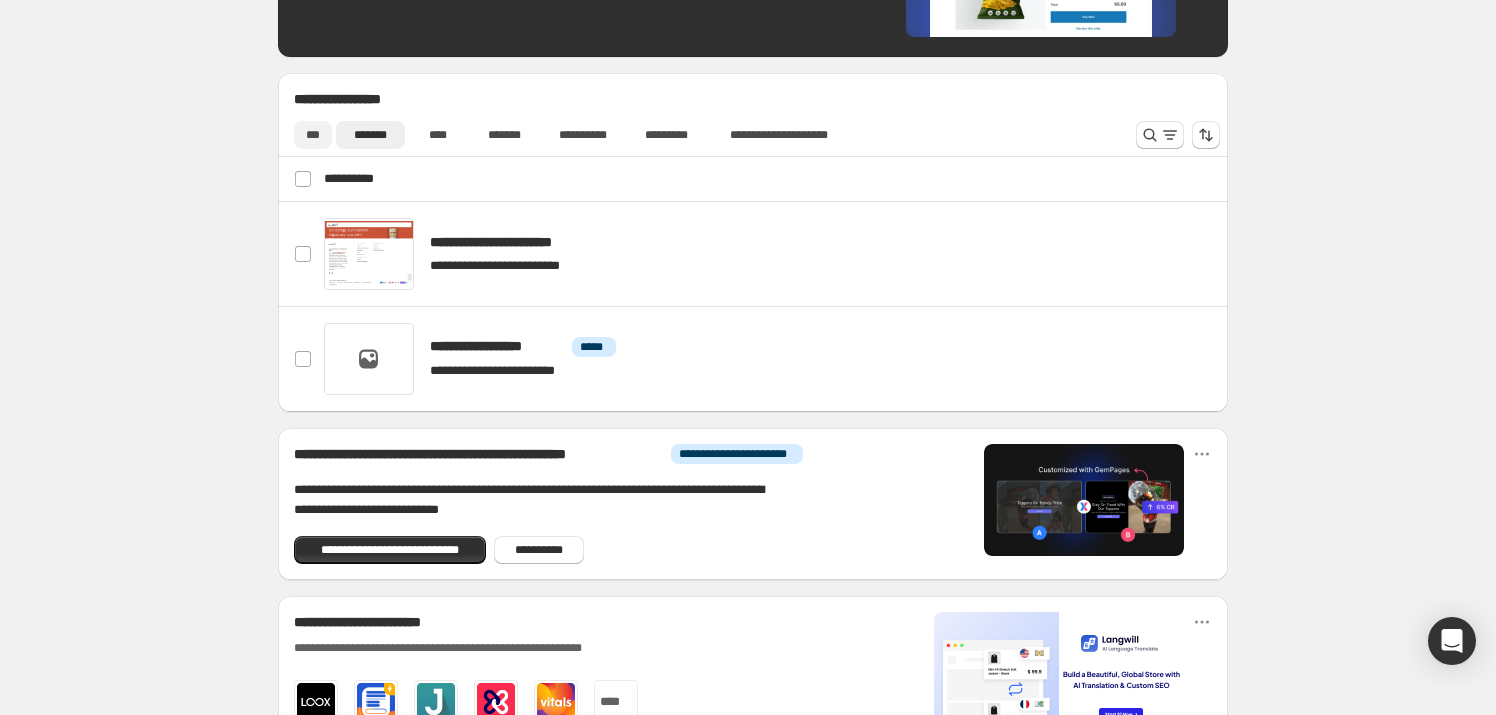 click on "***" at bounding box center [313, 135] 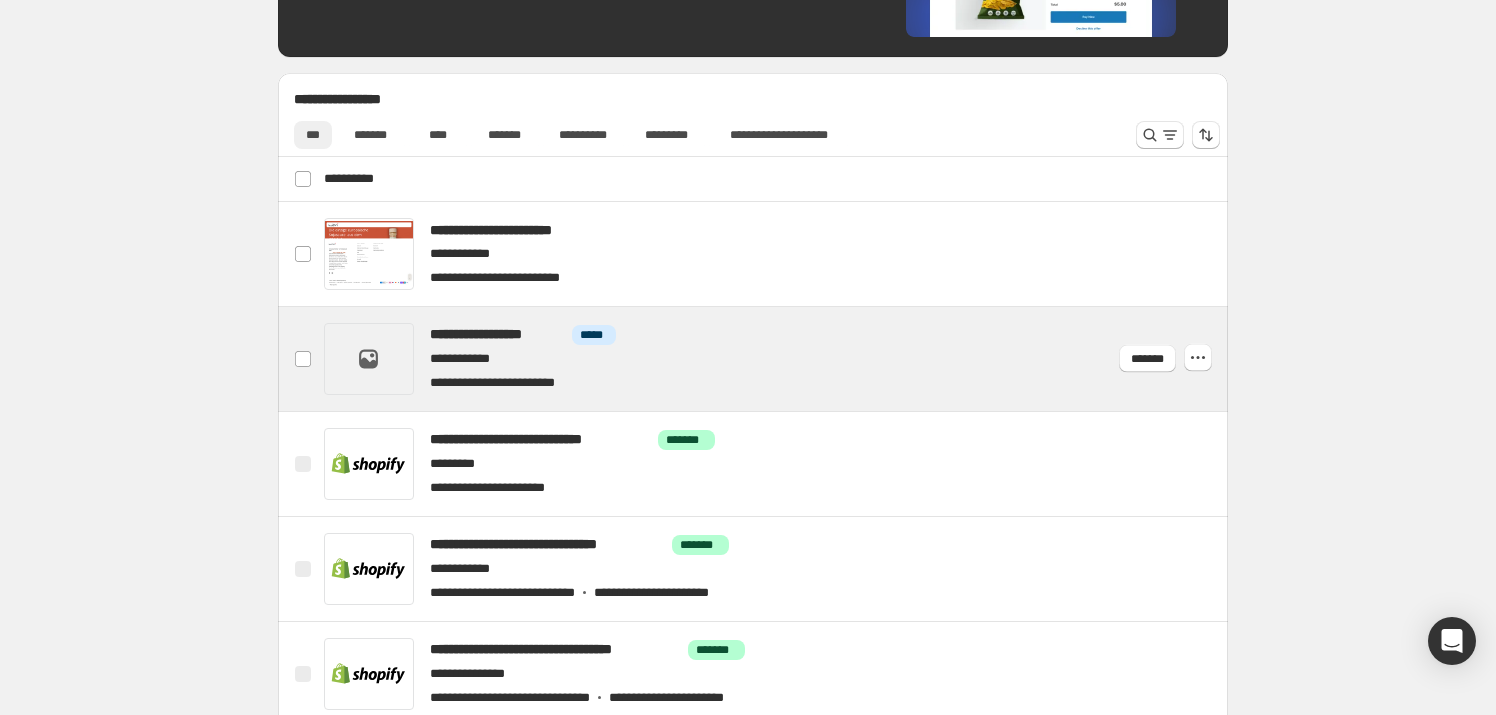 scroll, scrollTop: 909, scrollLeft: 0, axis: vertical 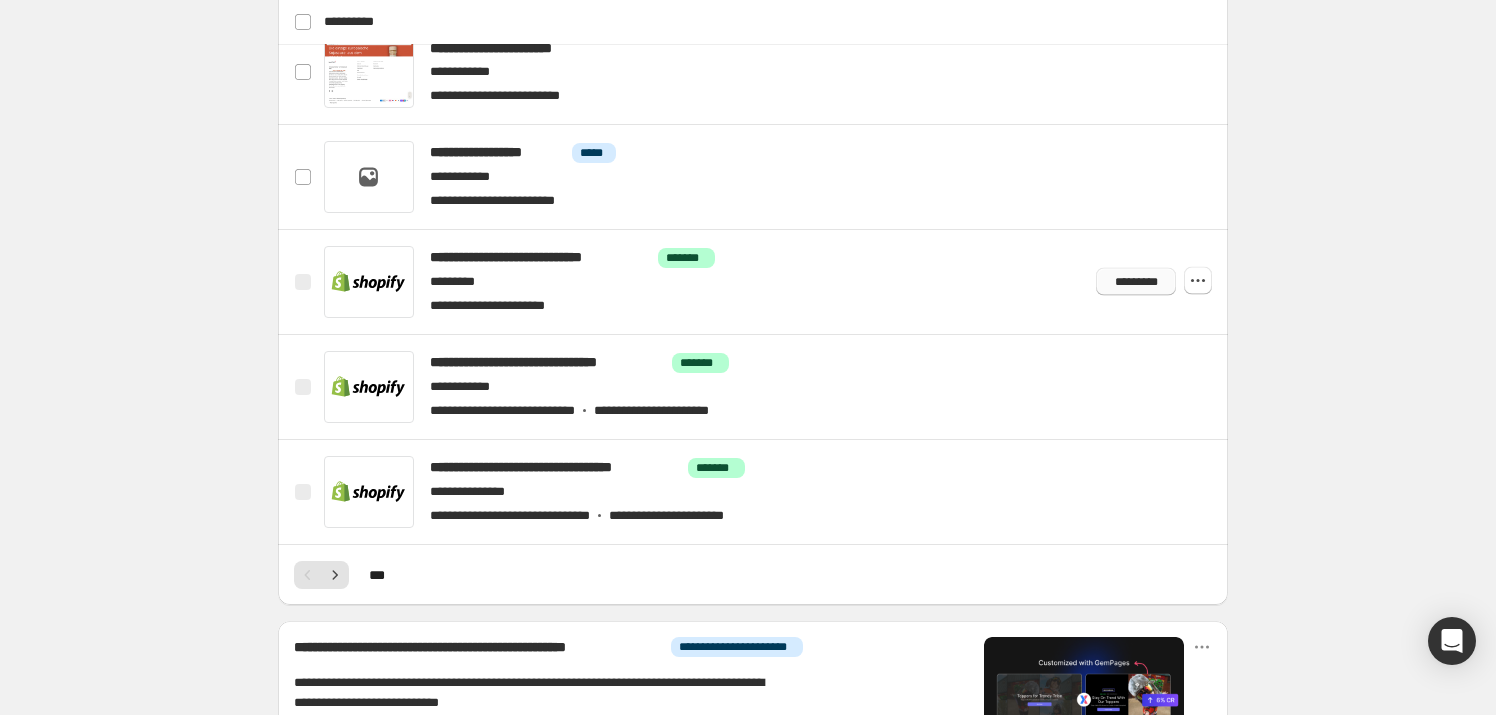 click on "*********" at bounding box center (1135, 282) 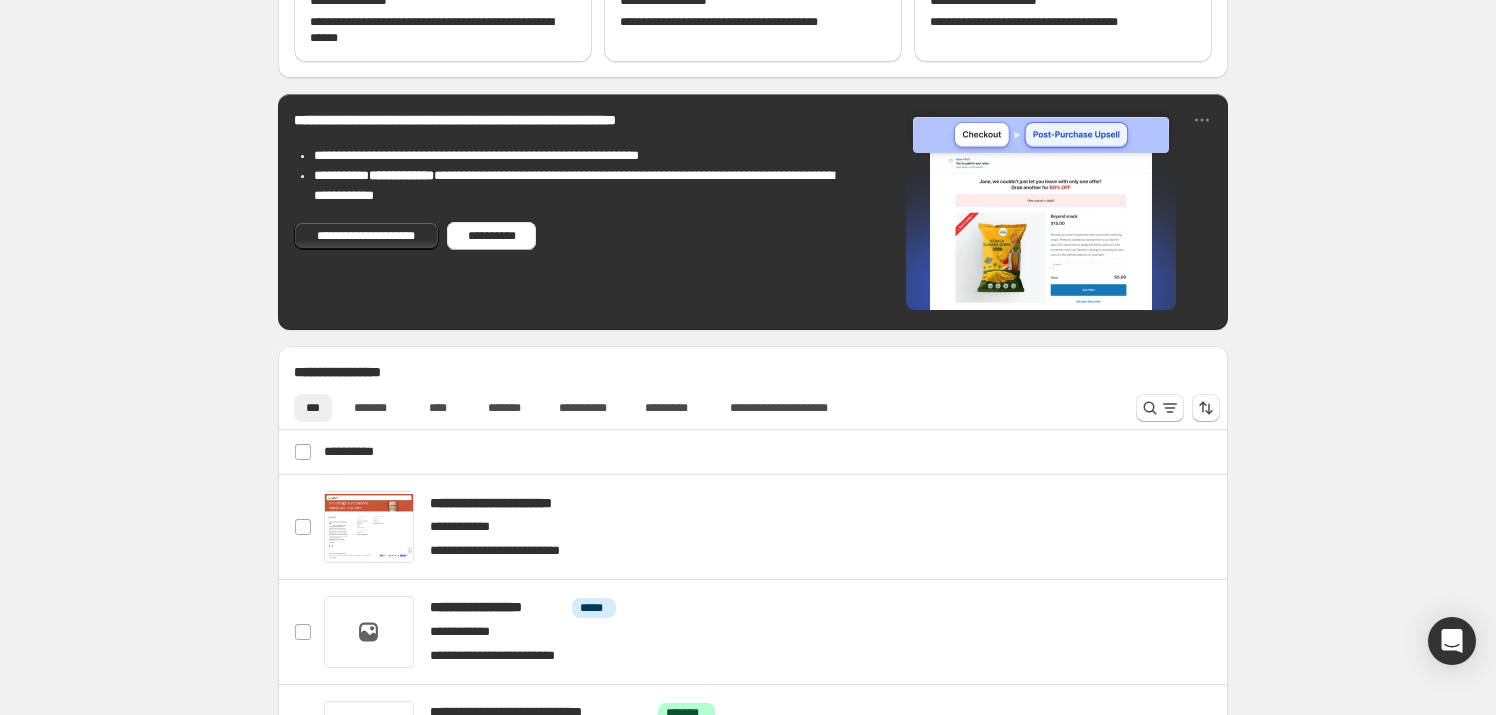 scroll, scrollTop: 636, scrollLeft: 0, axis: vertical 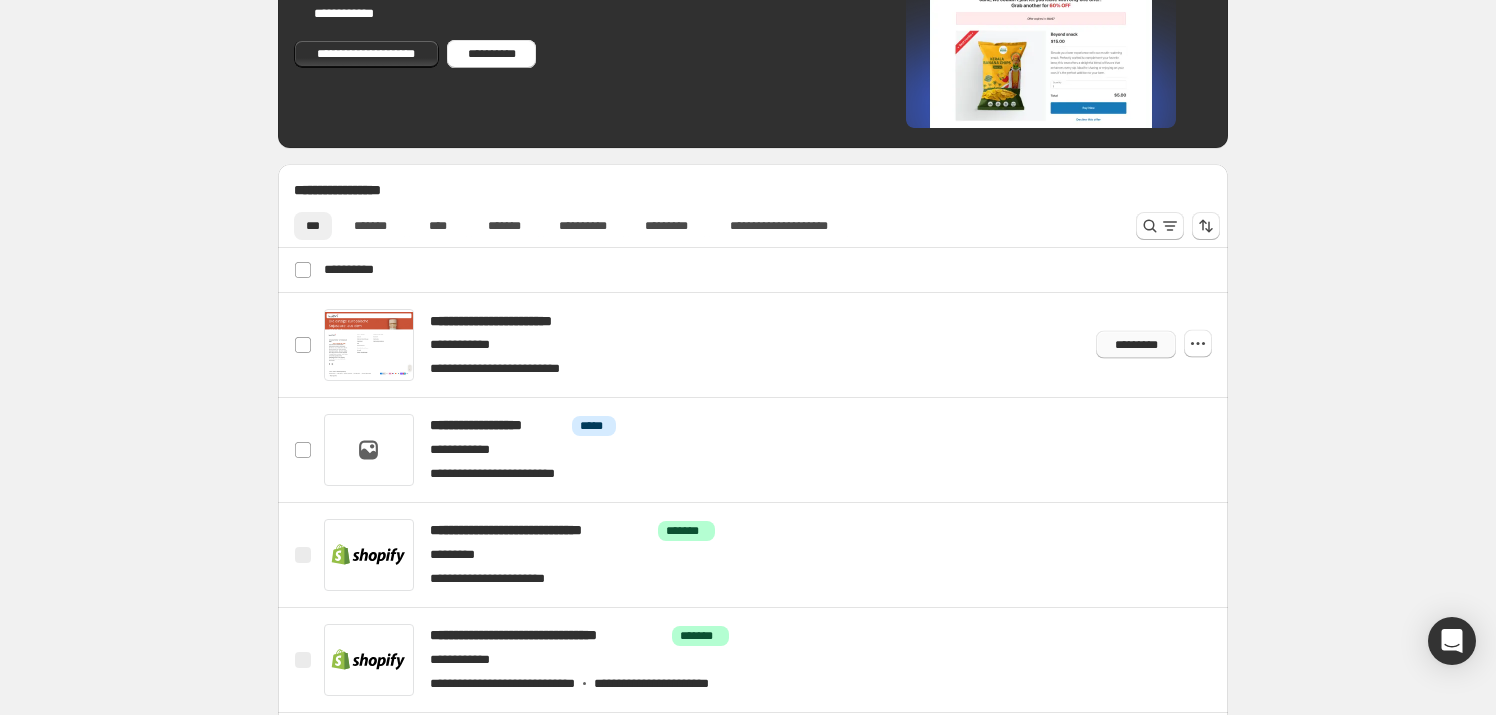 click on "*********" at bounding box center [1135, 345] 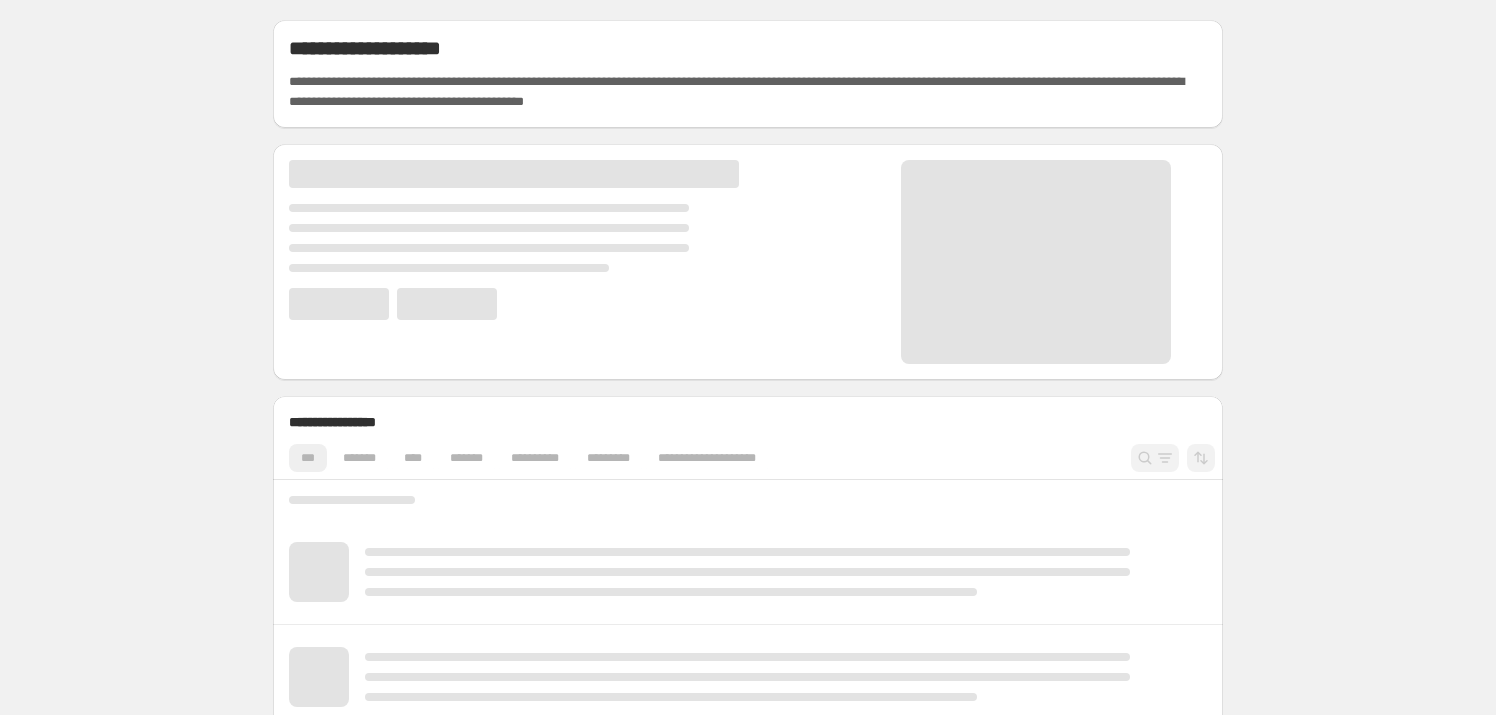 scroll, scrollTop: 0, scrollLeft: 0, axis: both 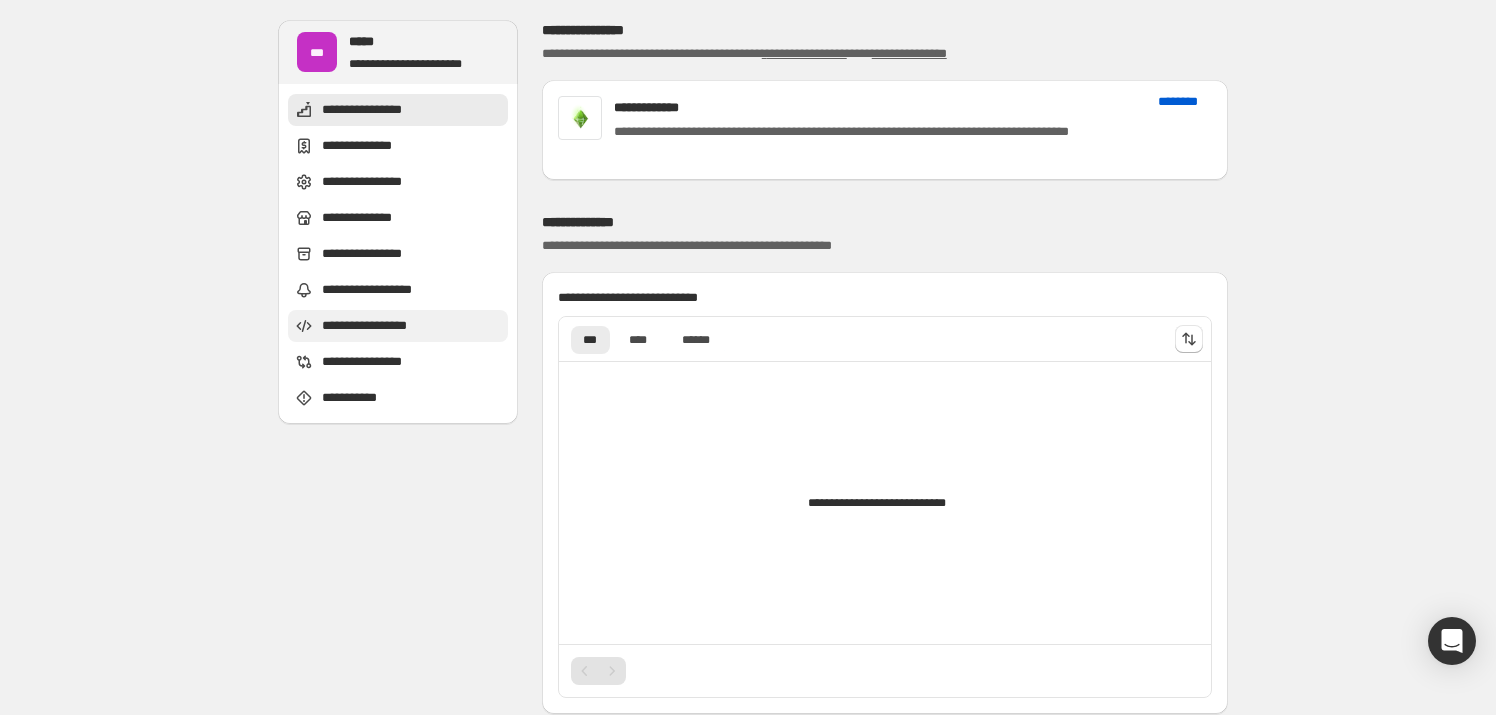 click on "**********" at bounding box center (381, 326) 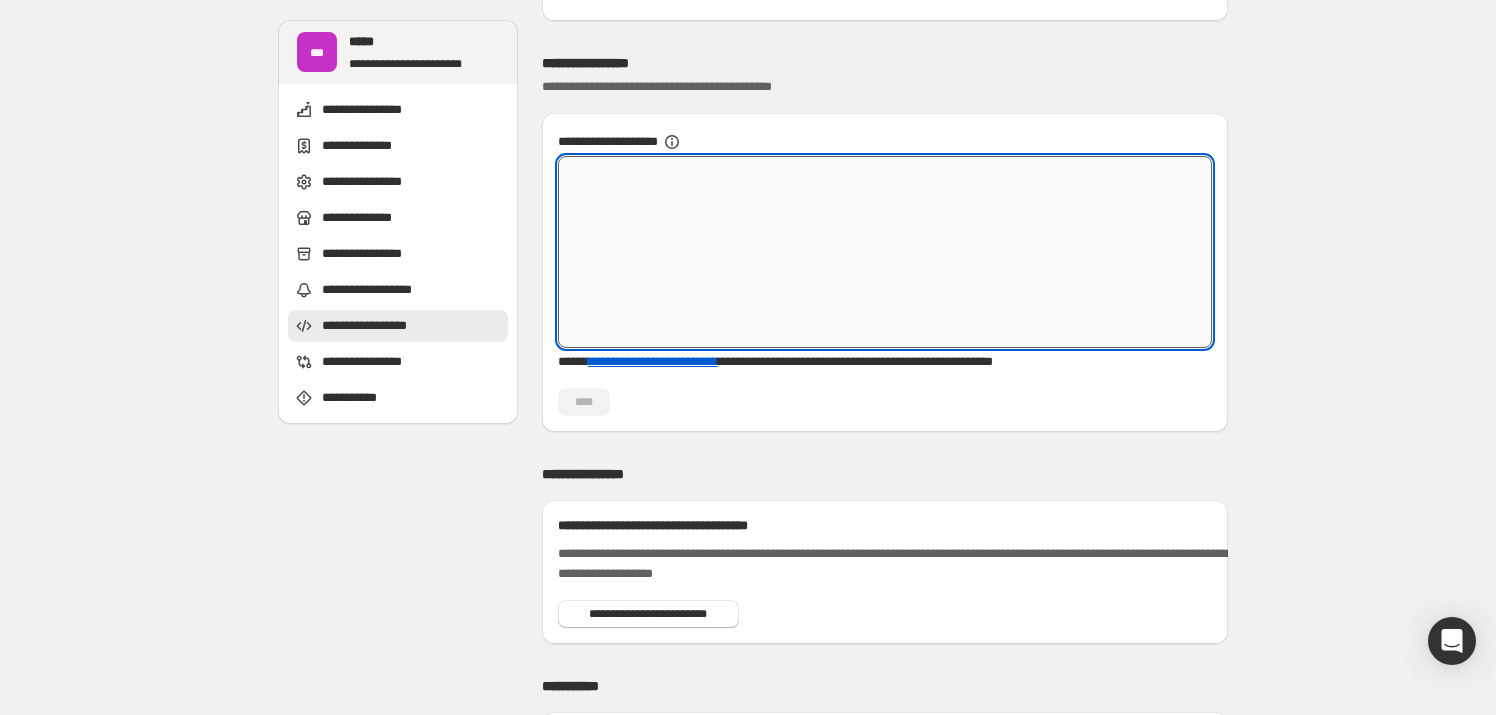 click on "**********" at bounding box center (885, 252) 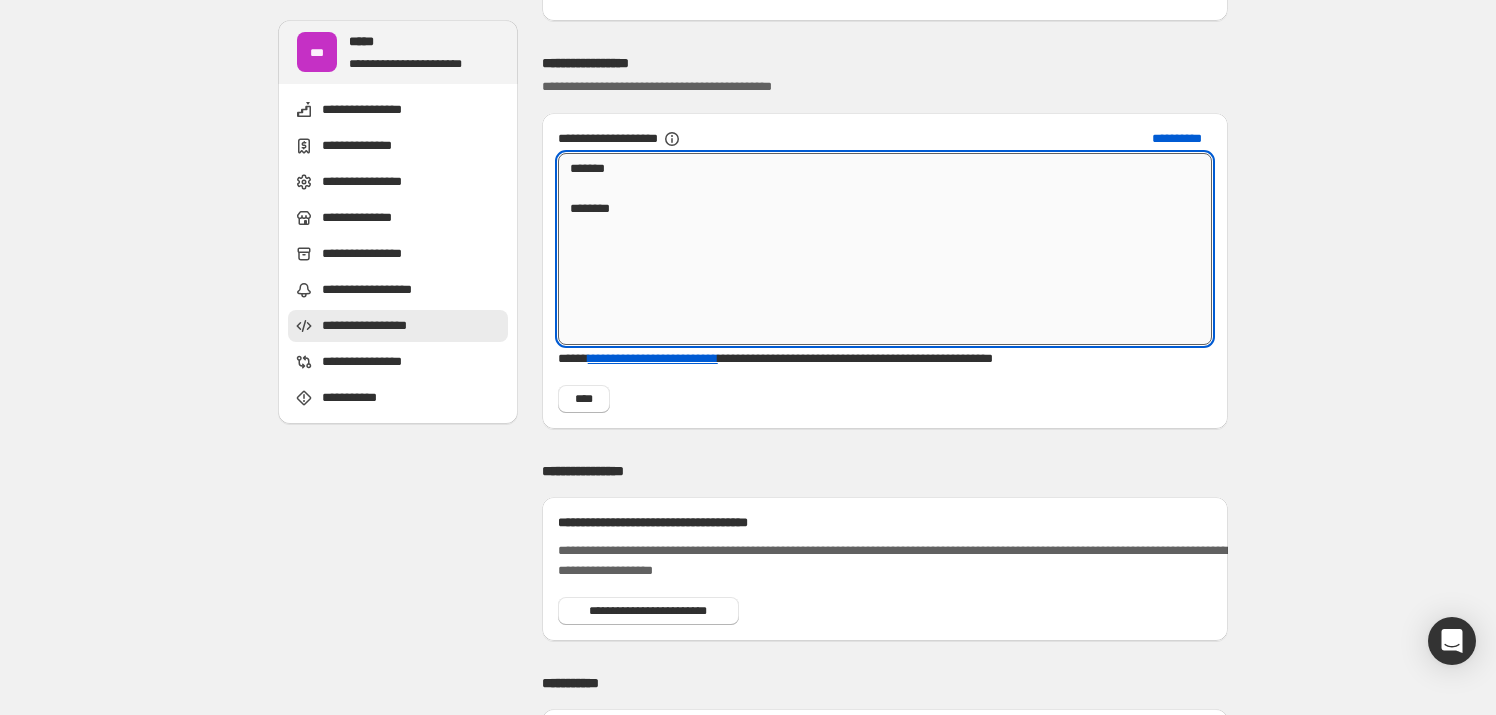 paste on "**********" 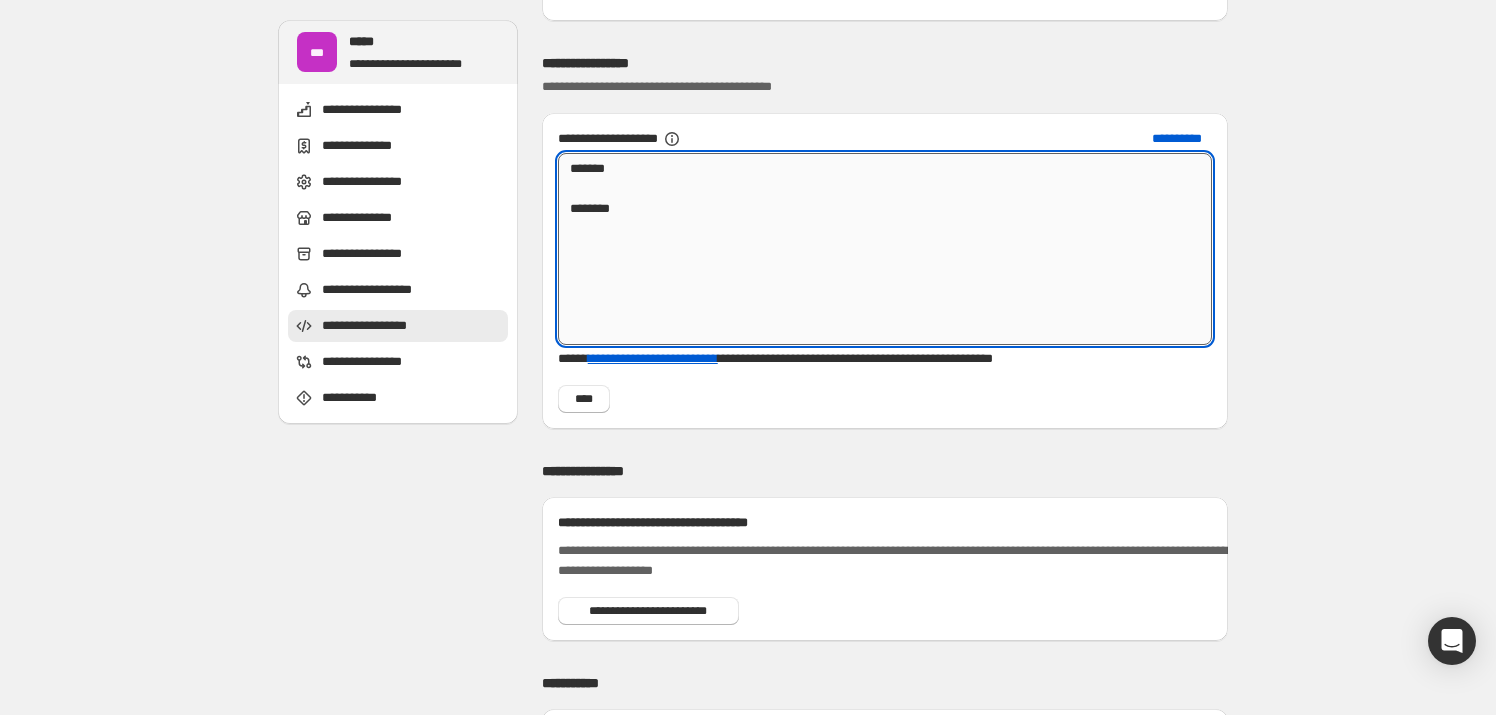 paste on "**********" 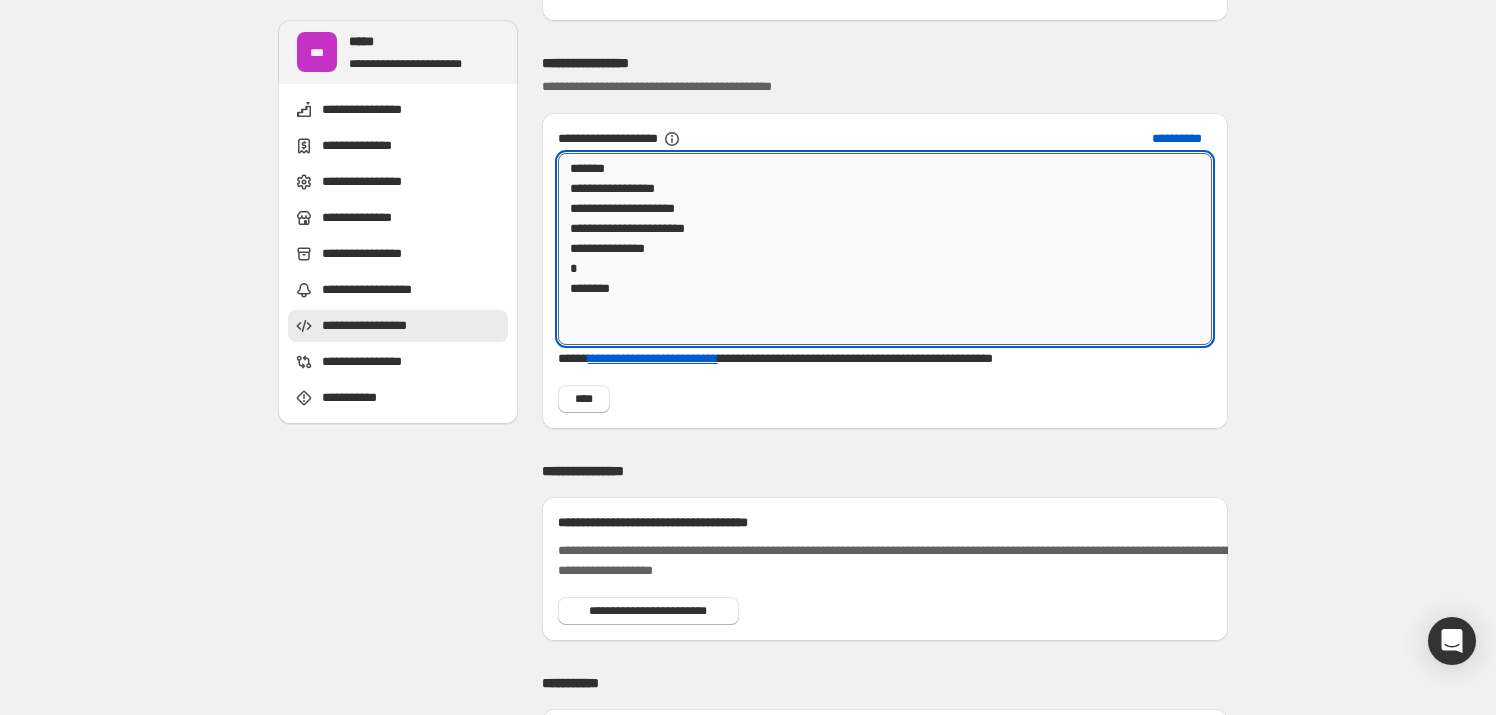 click on "**********" at bounding box center (885, 249) 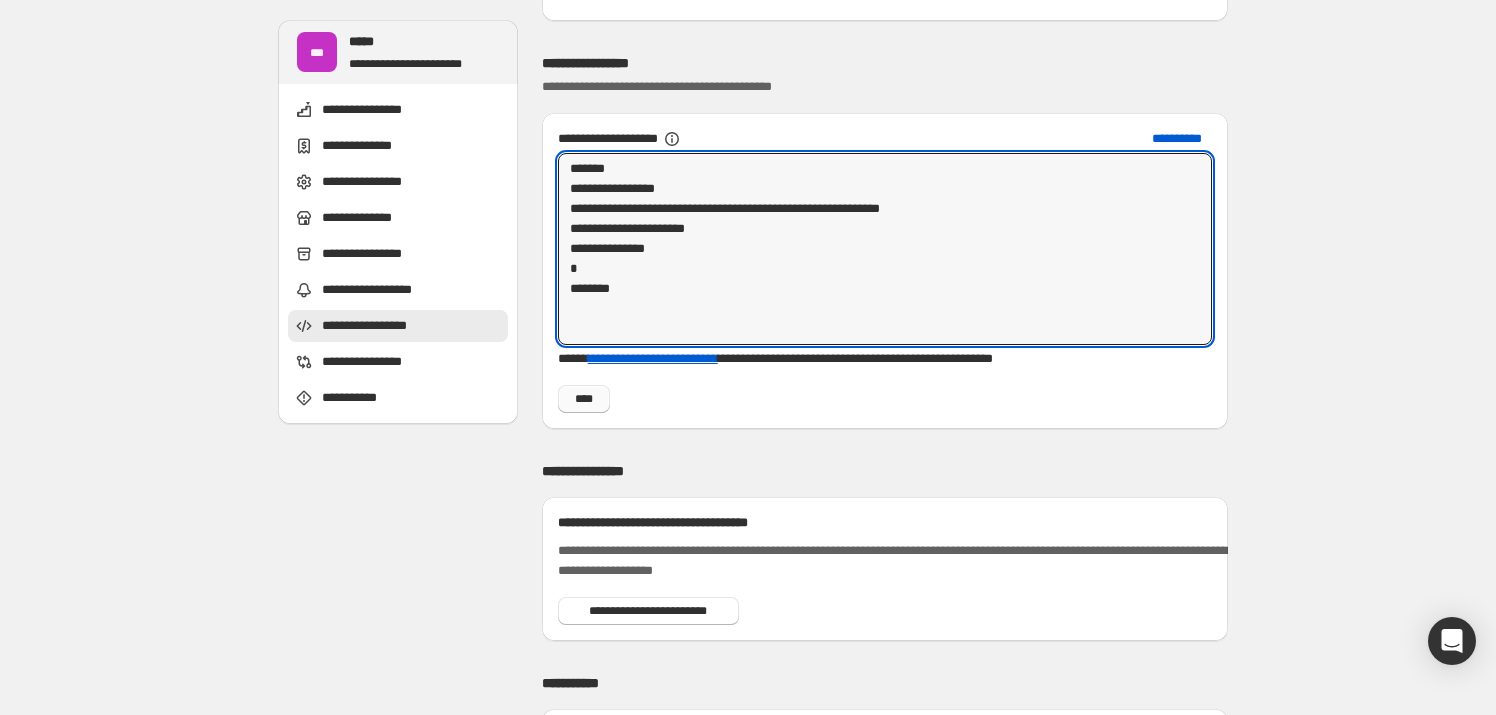 type on "**********" 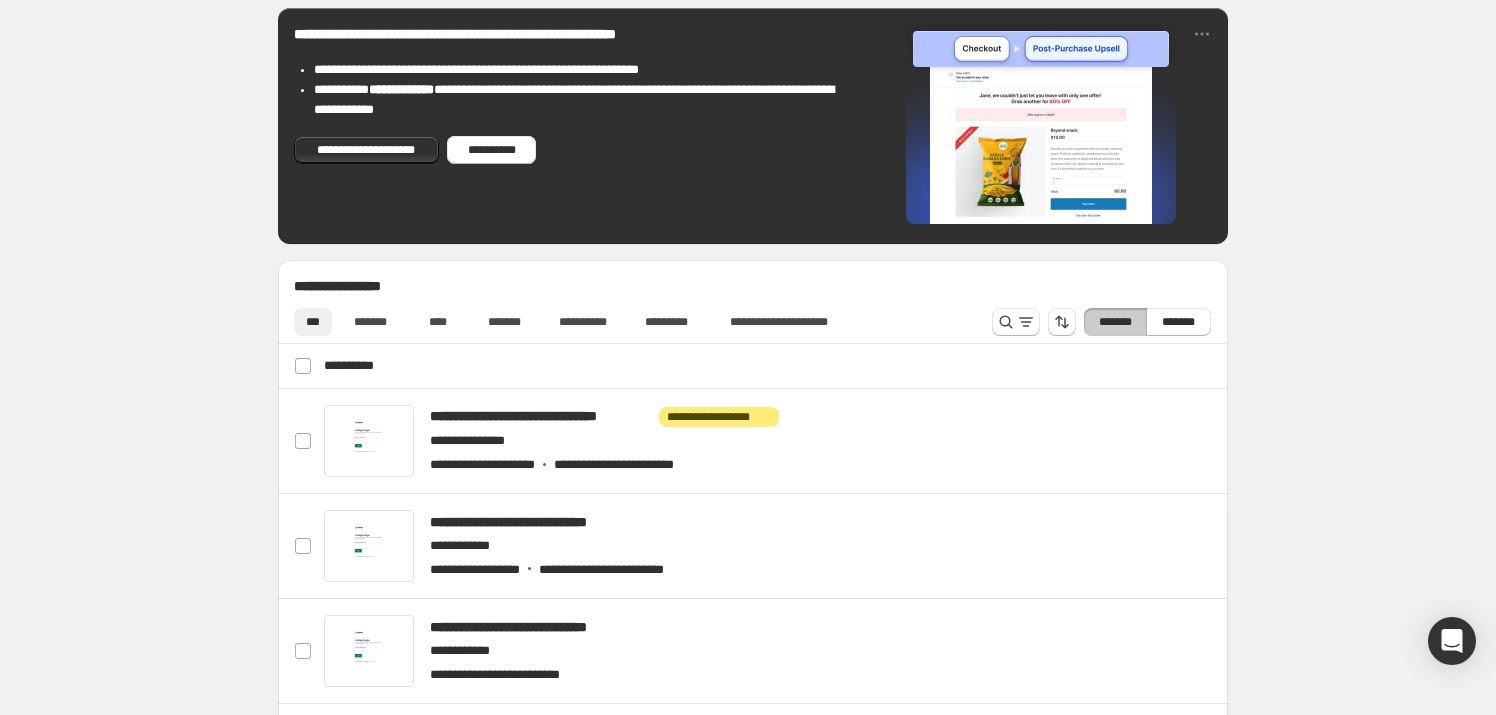 scroll, scrollTop: 608, scrollLeft: 0, axis: vertical 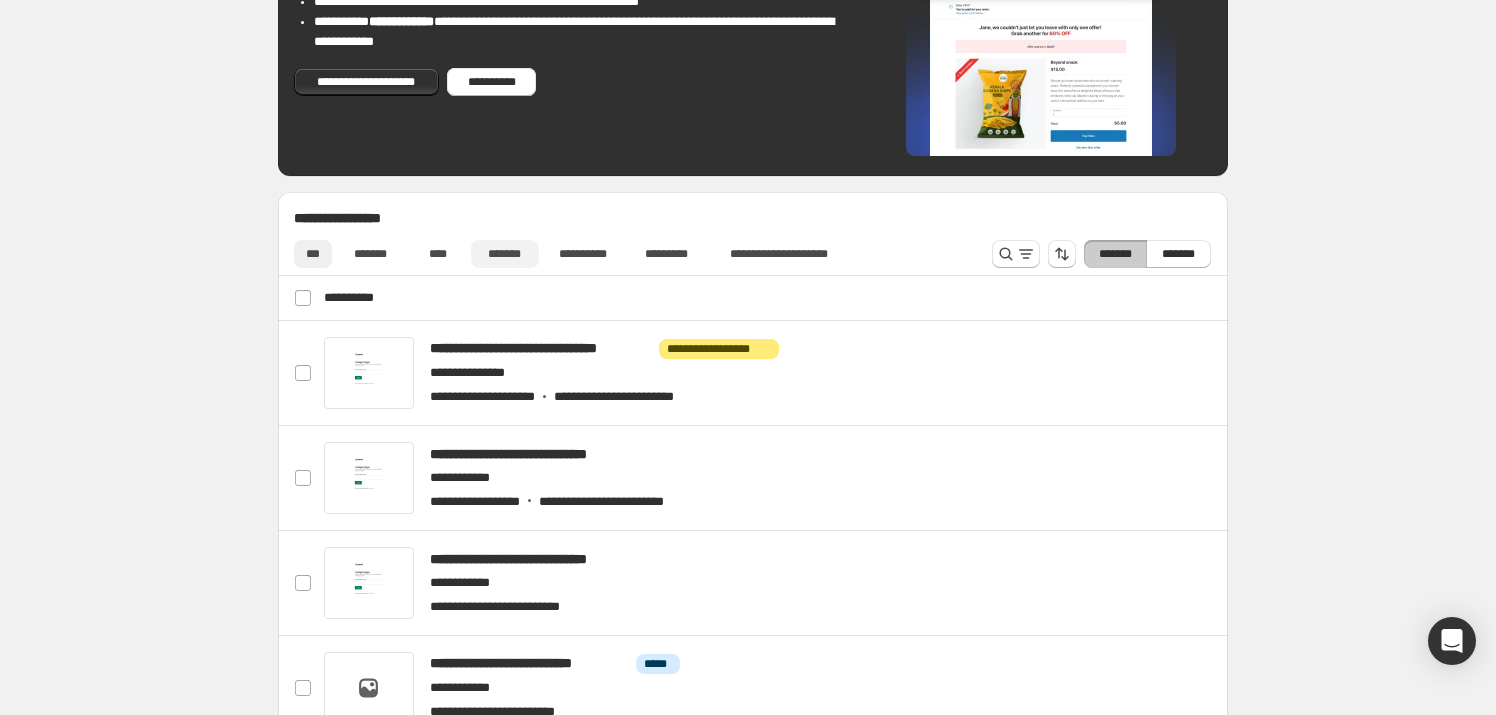 click on "*******" at bounding box center (505, 254) 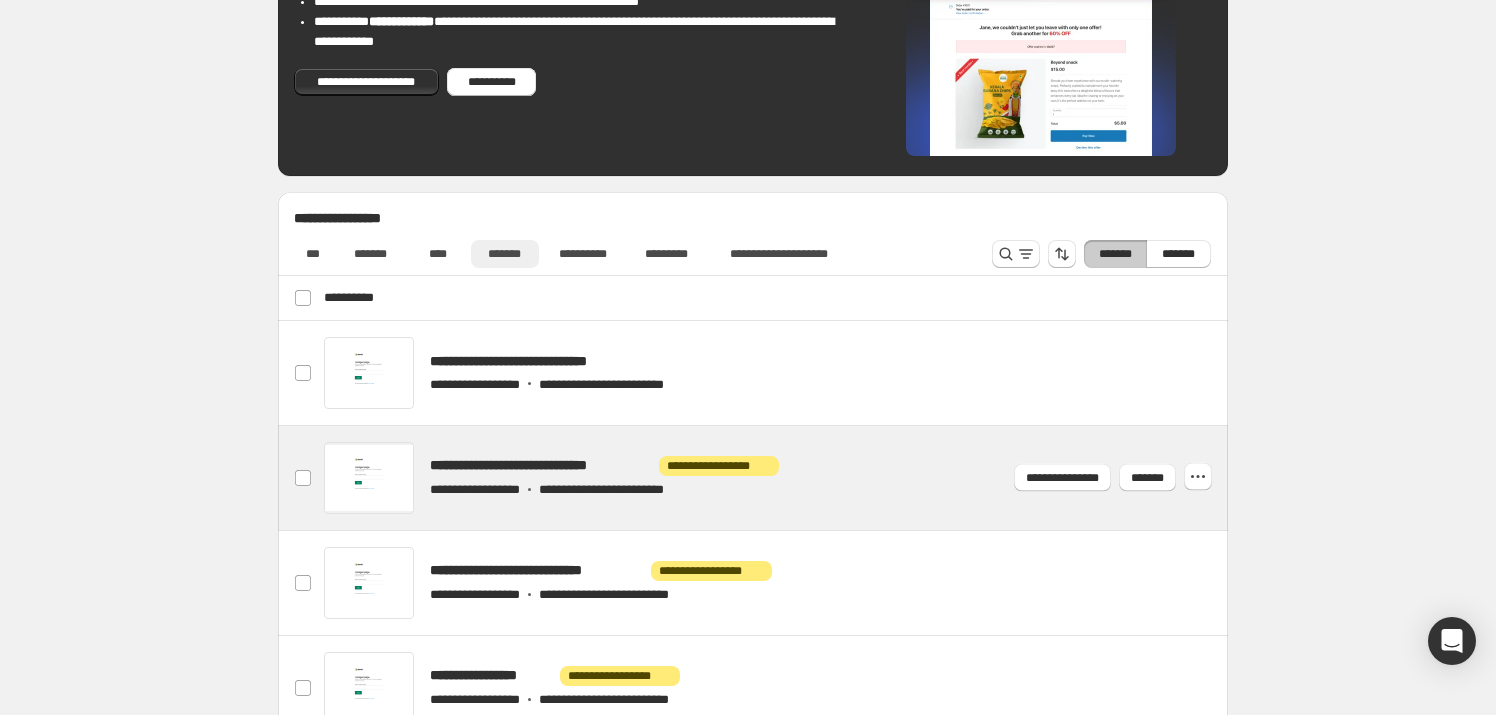 scroll, scrollTop: 880, scrollLeft: 0, axis: vertical 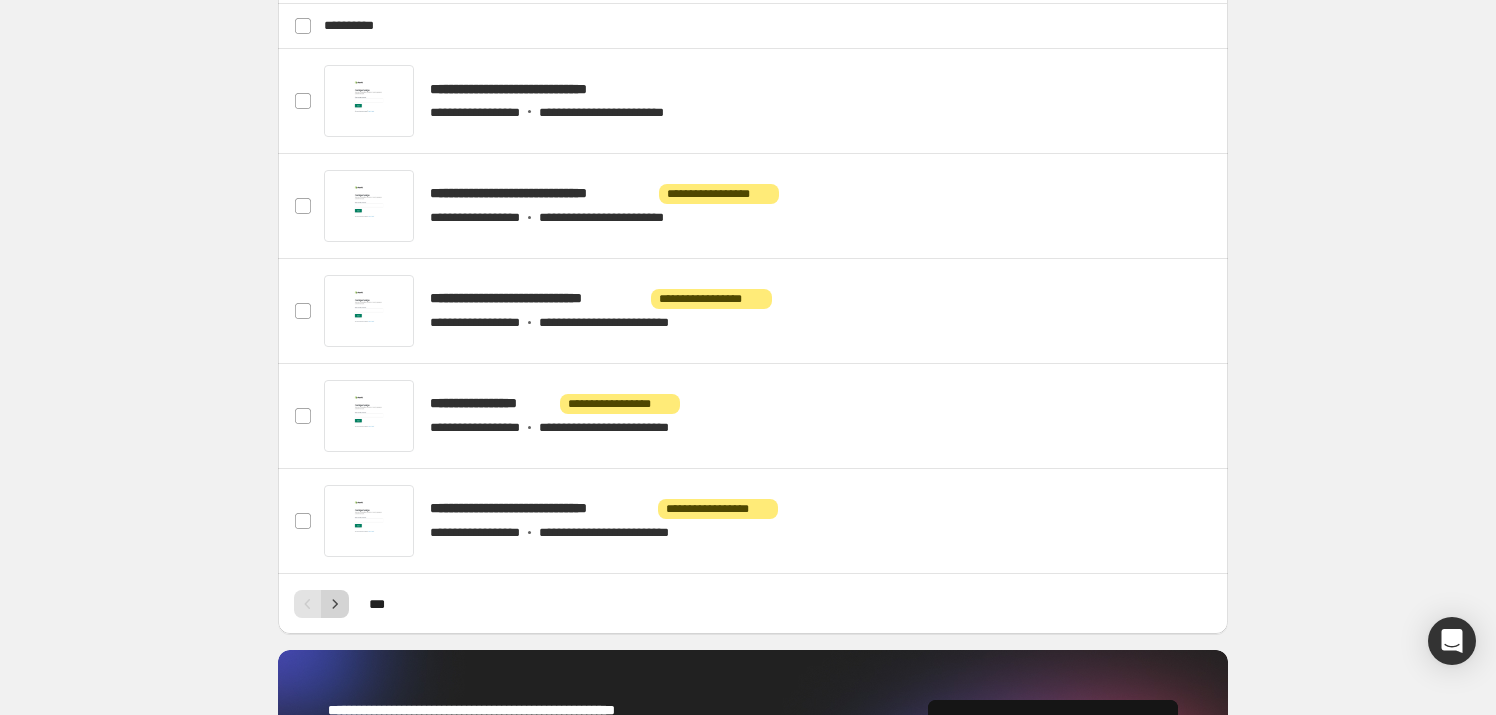 click 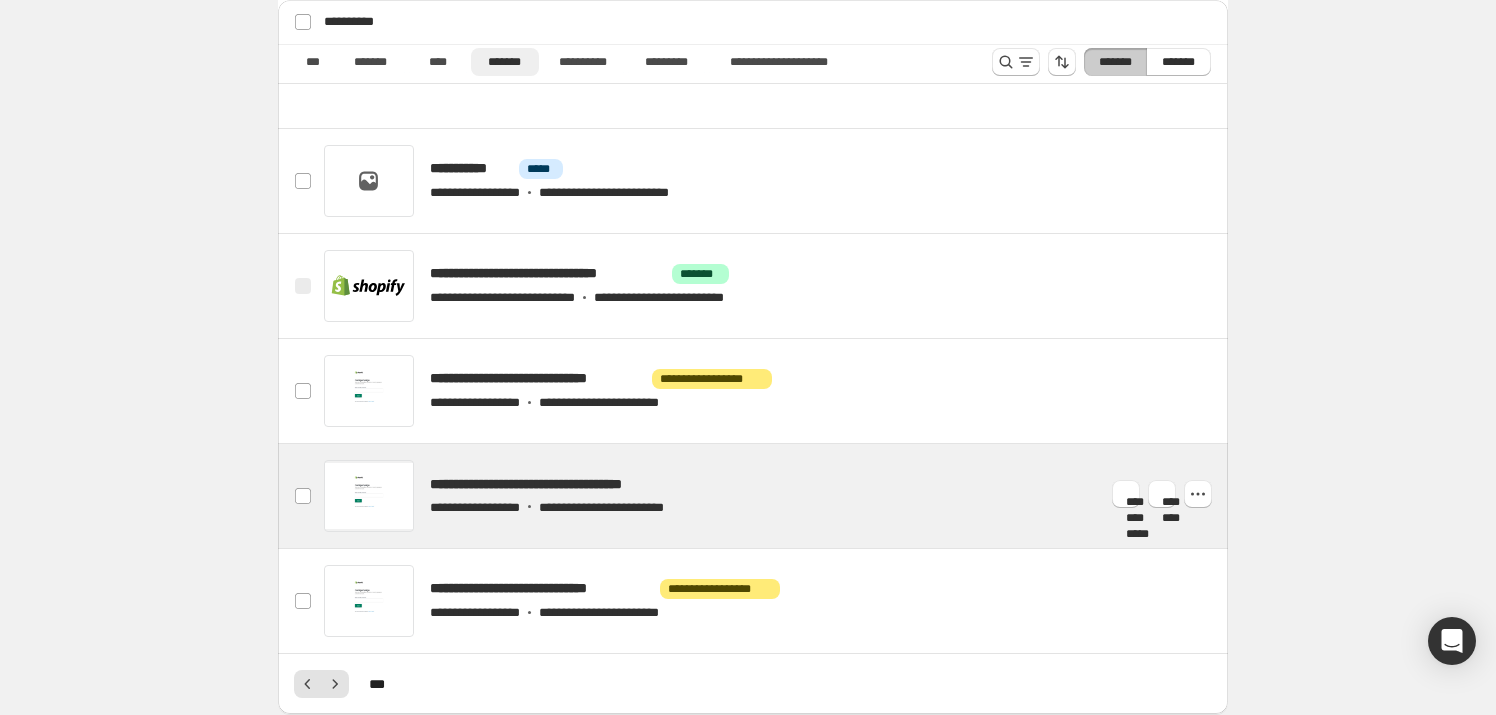scroll, scrollTop: 1072, scrollLeft: 0, axis: vertical 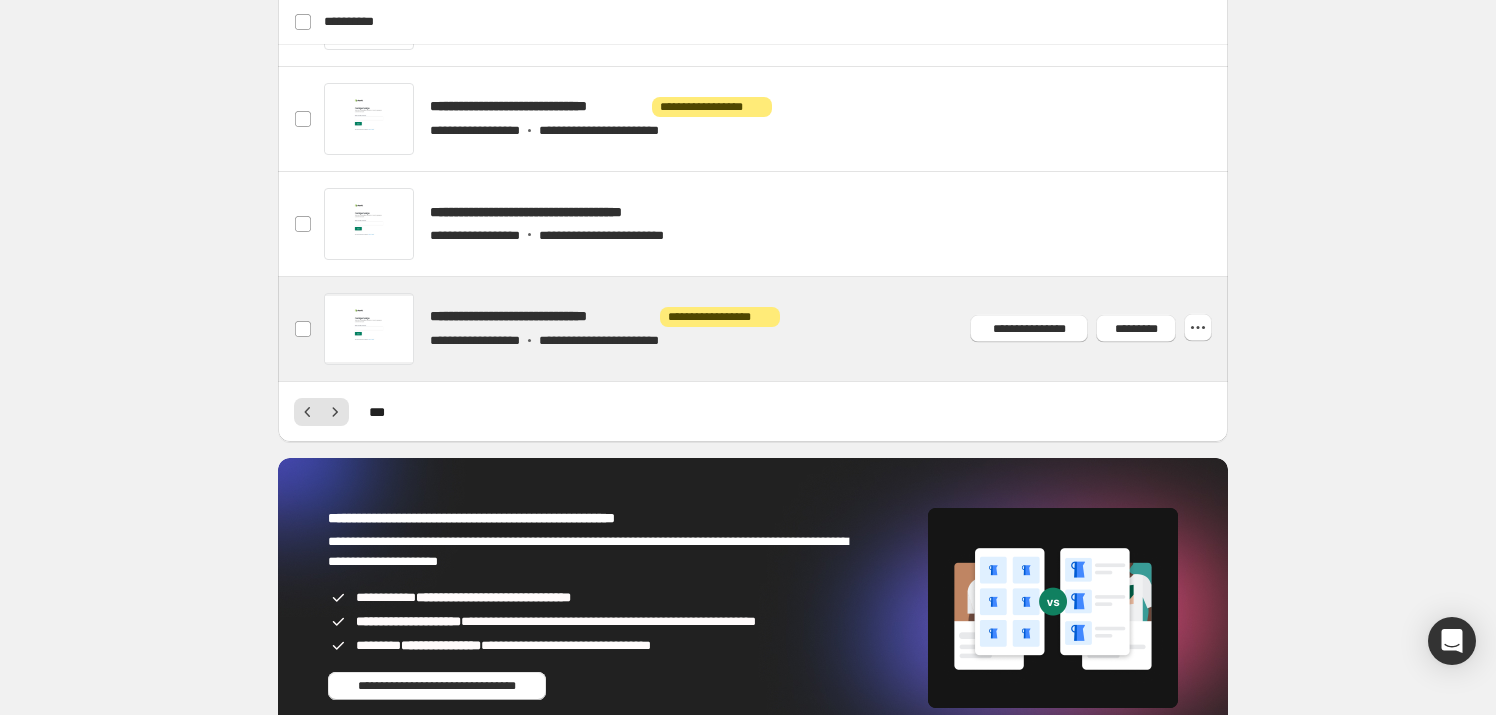 click at bounding box center (776, 329) 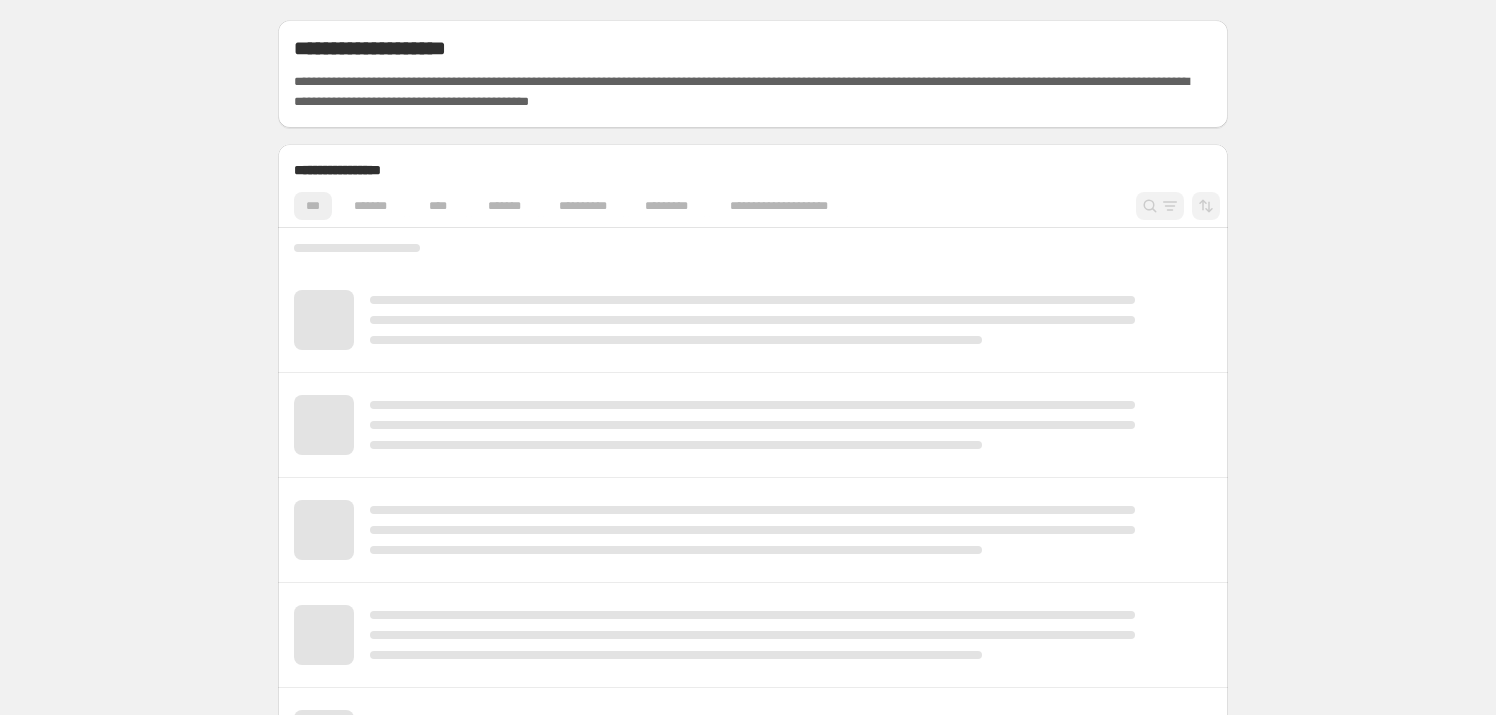 scroll, scrollTop: 0, scrollLeft: 0, axis: both 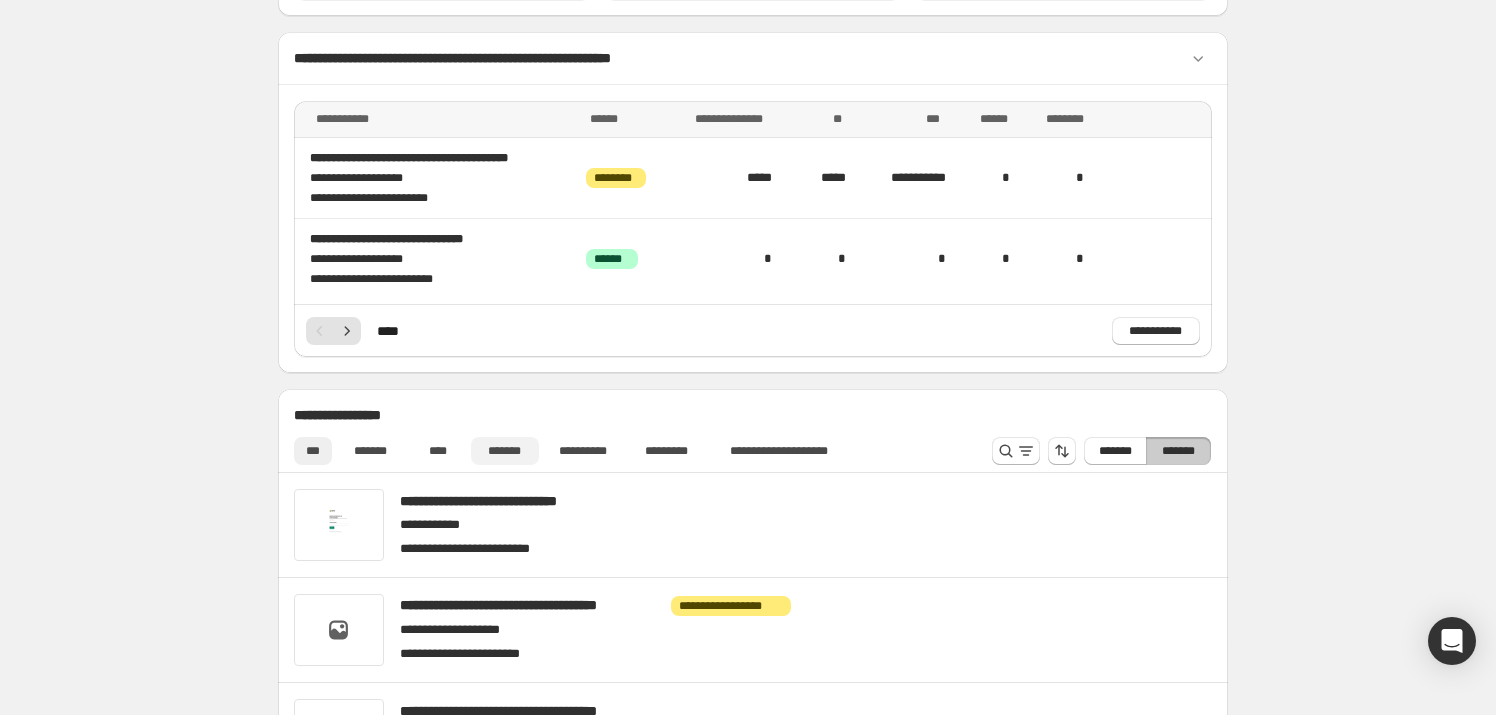 click on "*******" at bounding box center [505, 451] 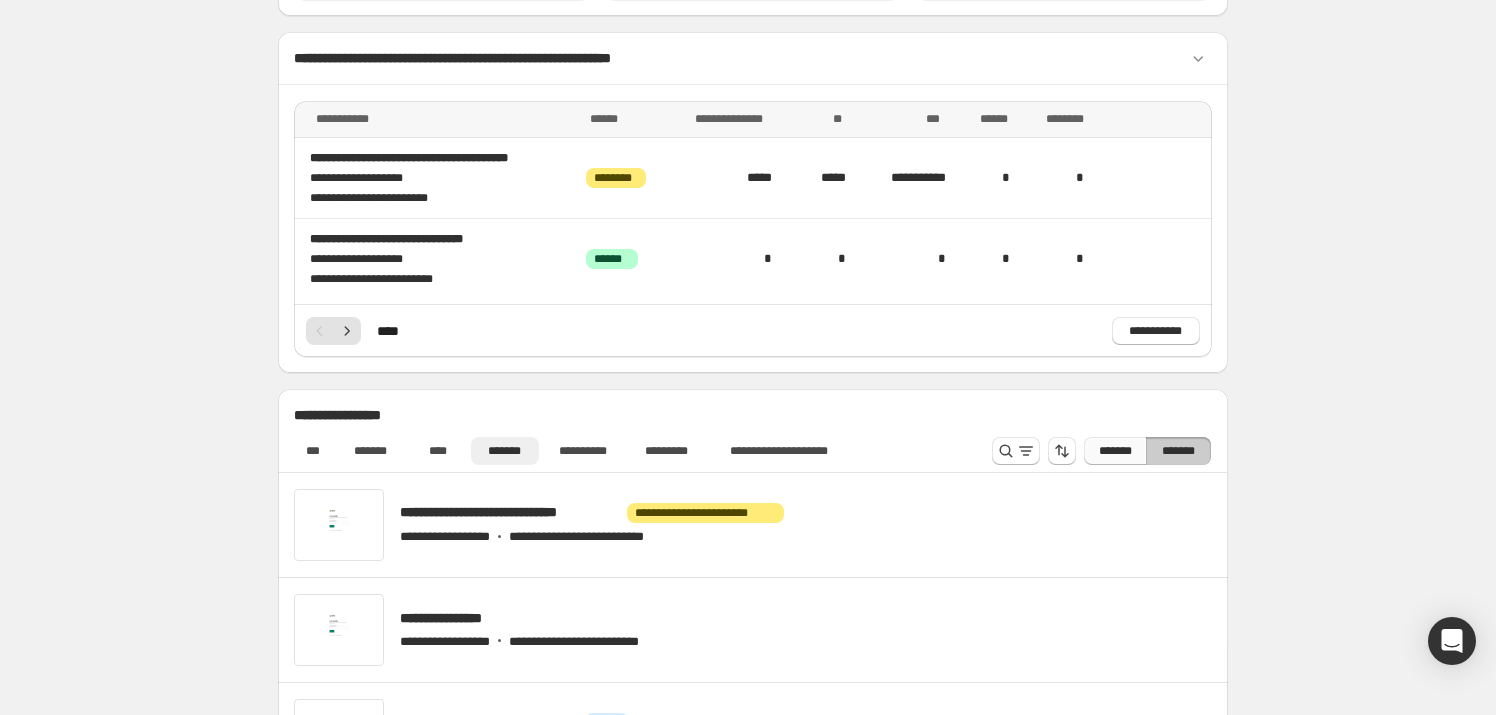 click on "*******" at bounding box center (1115, 451) 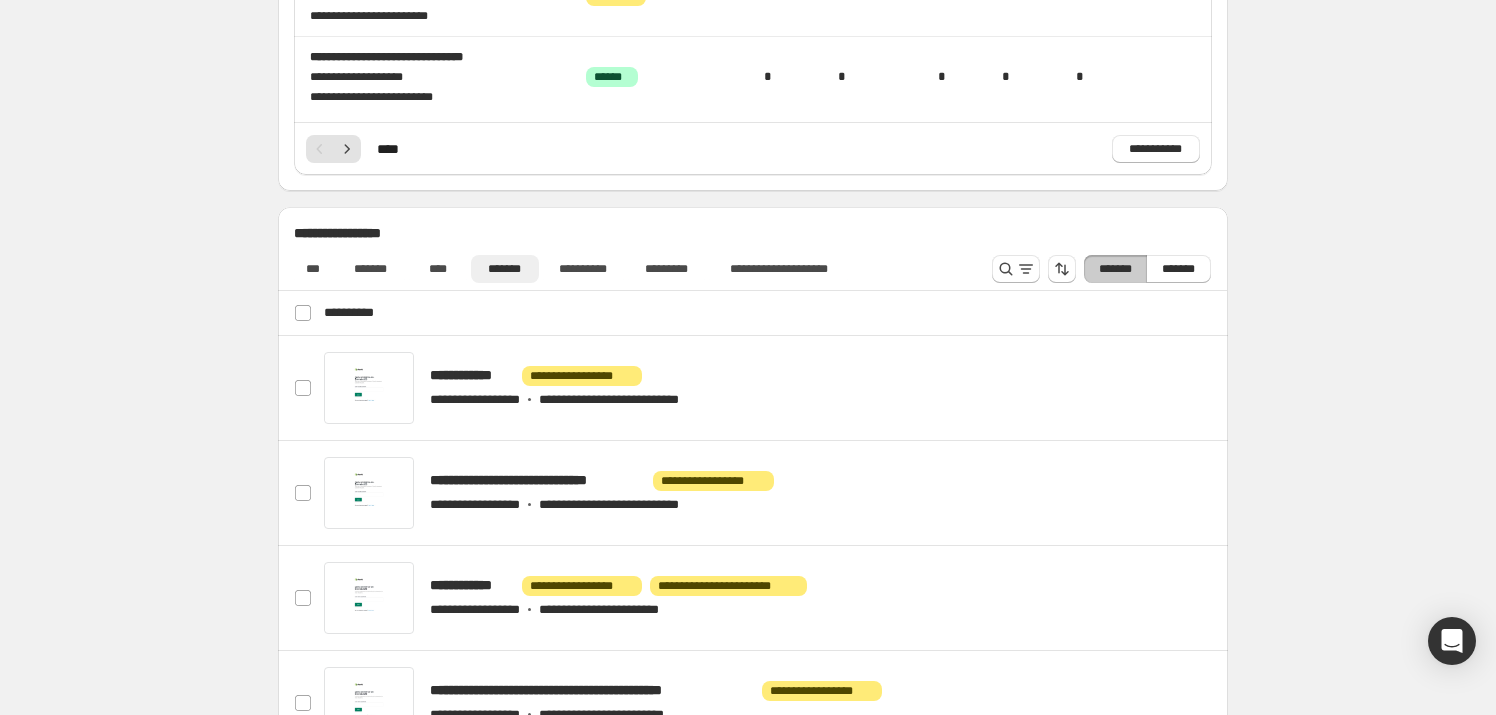 scroll, scrollTop: 545, scrollLeft: 0, axis: vertical 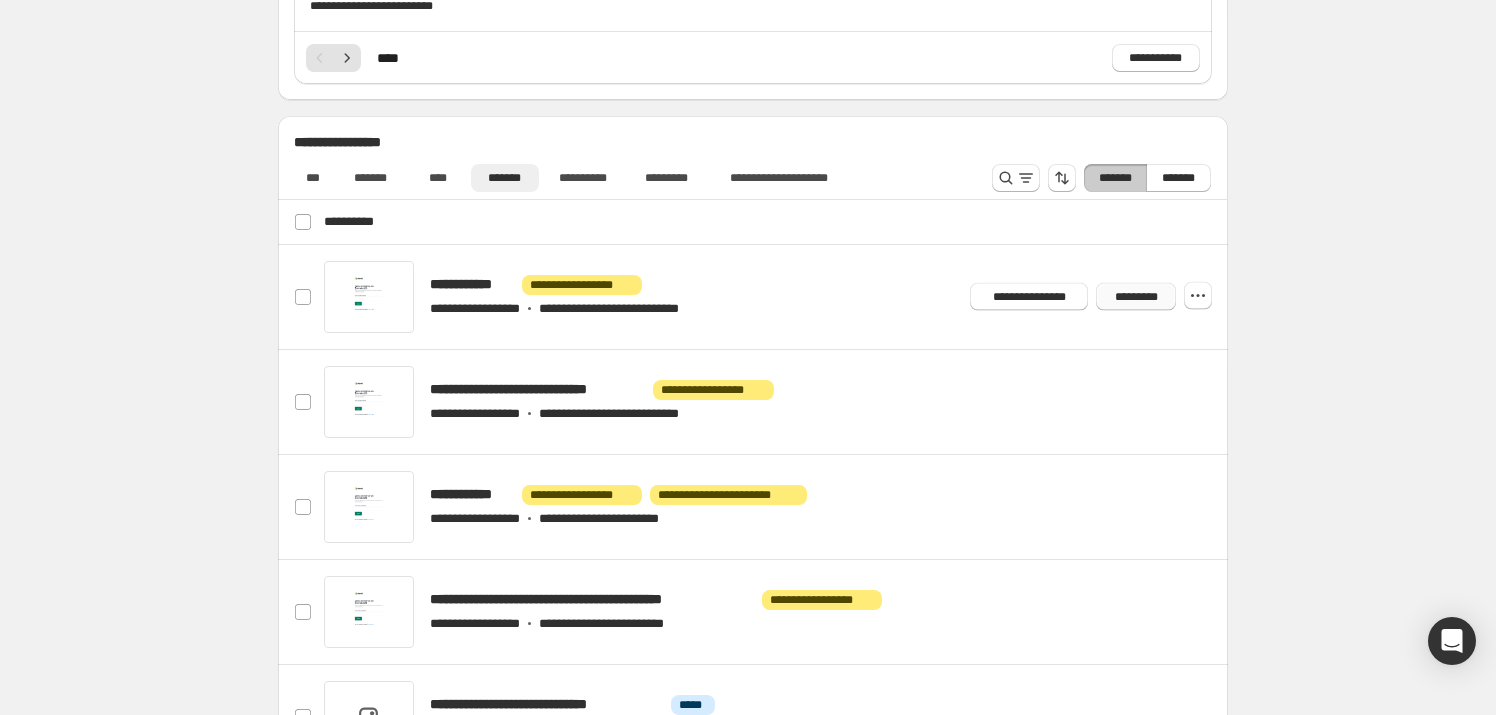 click on "*********" at bounding box center (1135, 297) 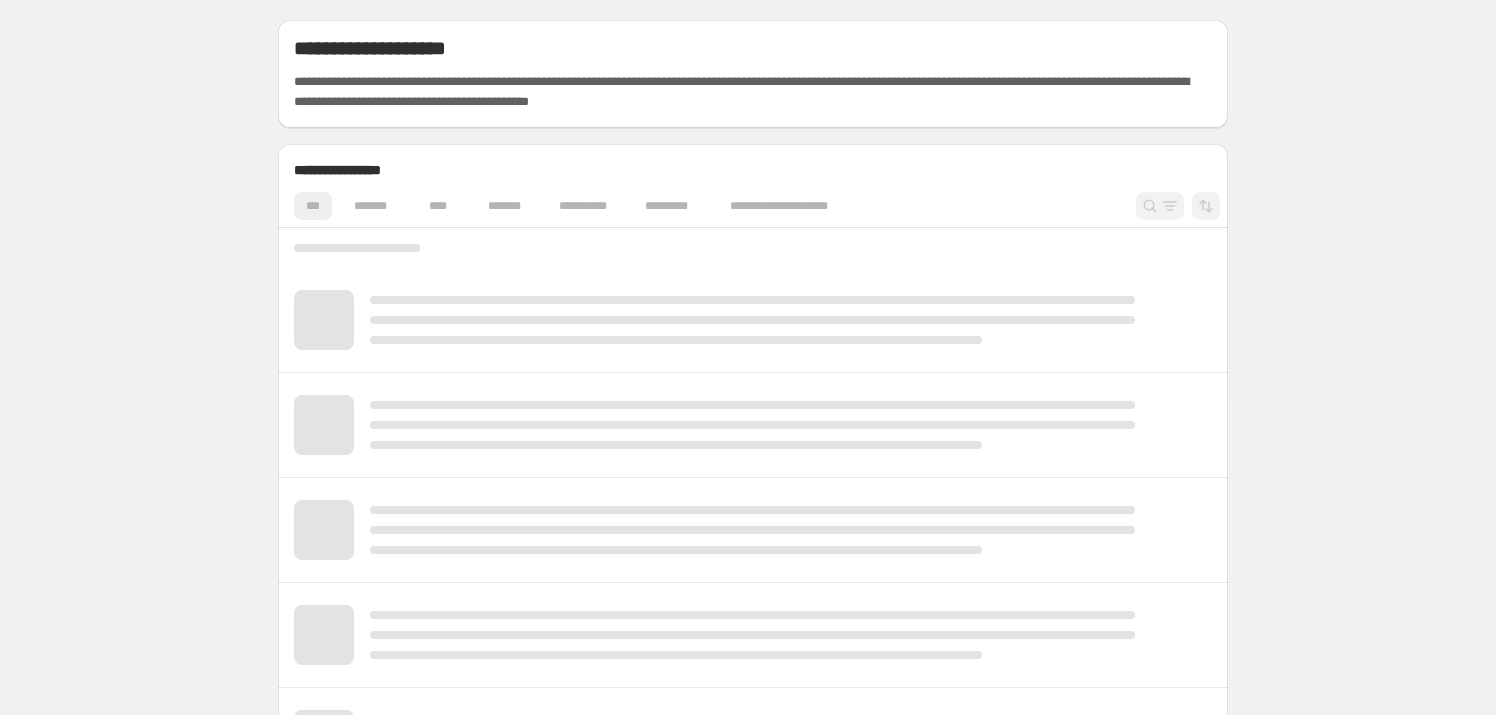 scroll, scrollTop: 0, scrollLeft: 0, axis: both 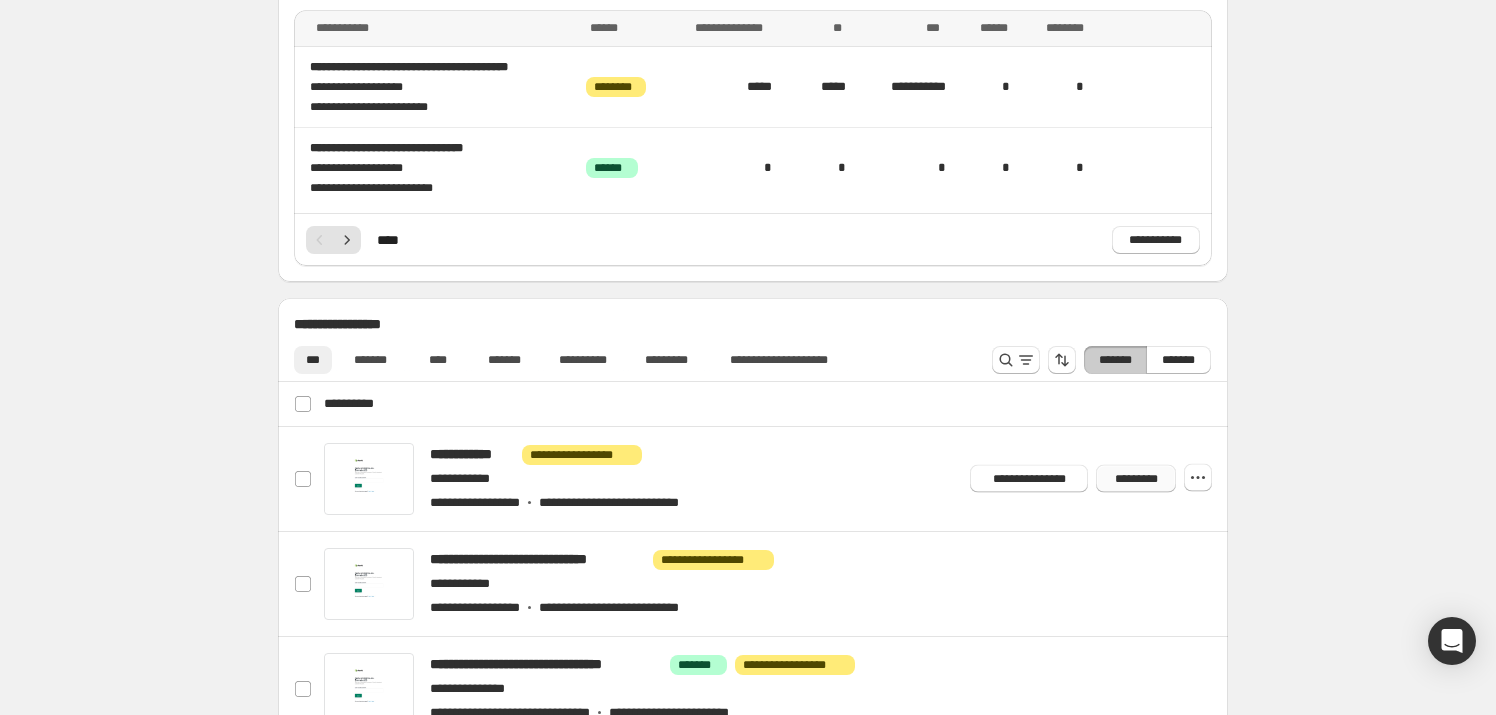 click on "*********" at bounding box center [1135, 479] 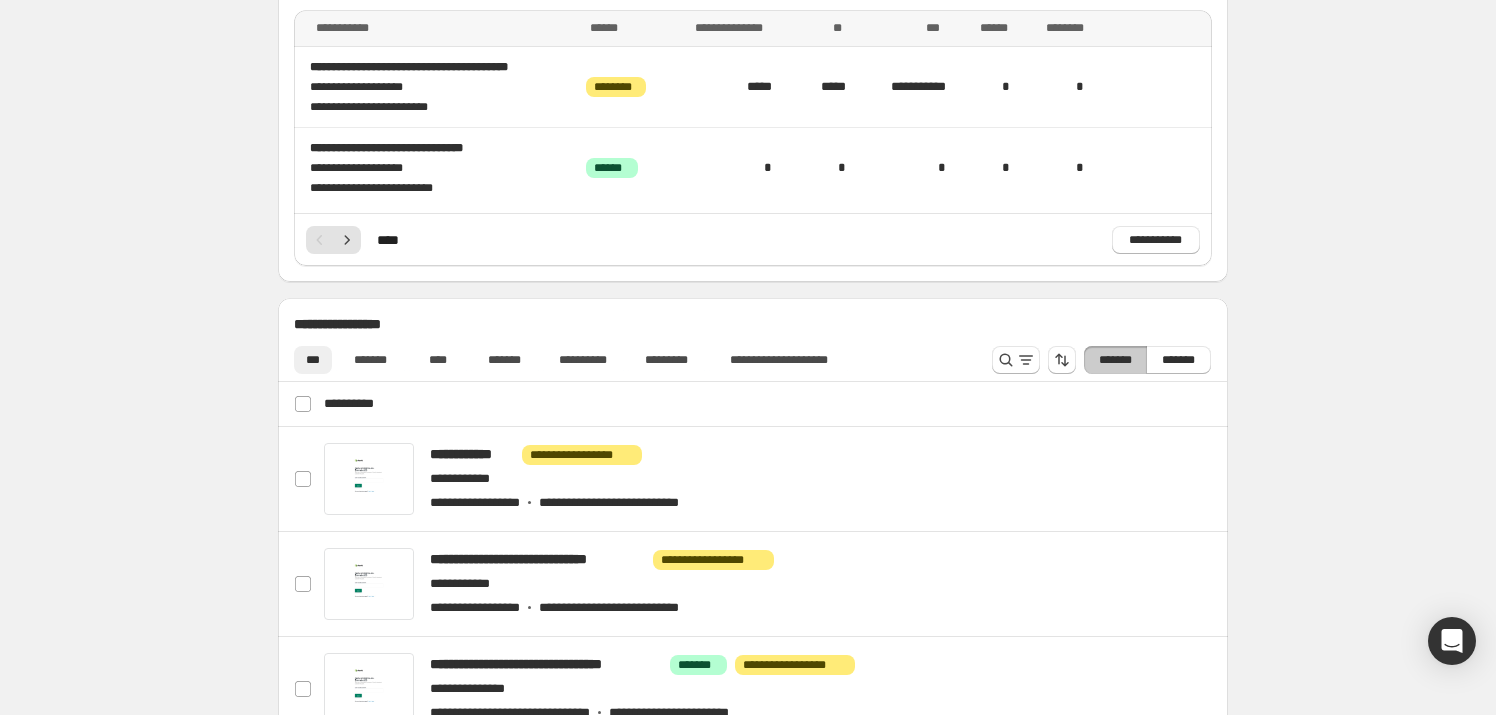 click on "*******" at bounding box center [1178, 360] 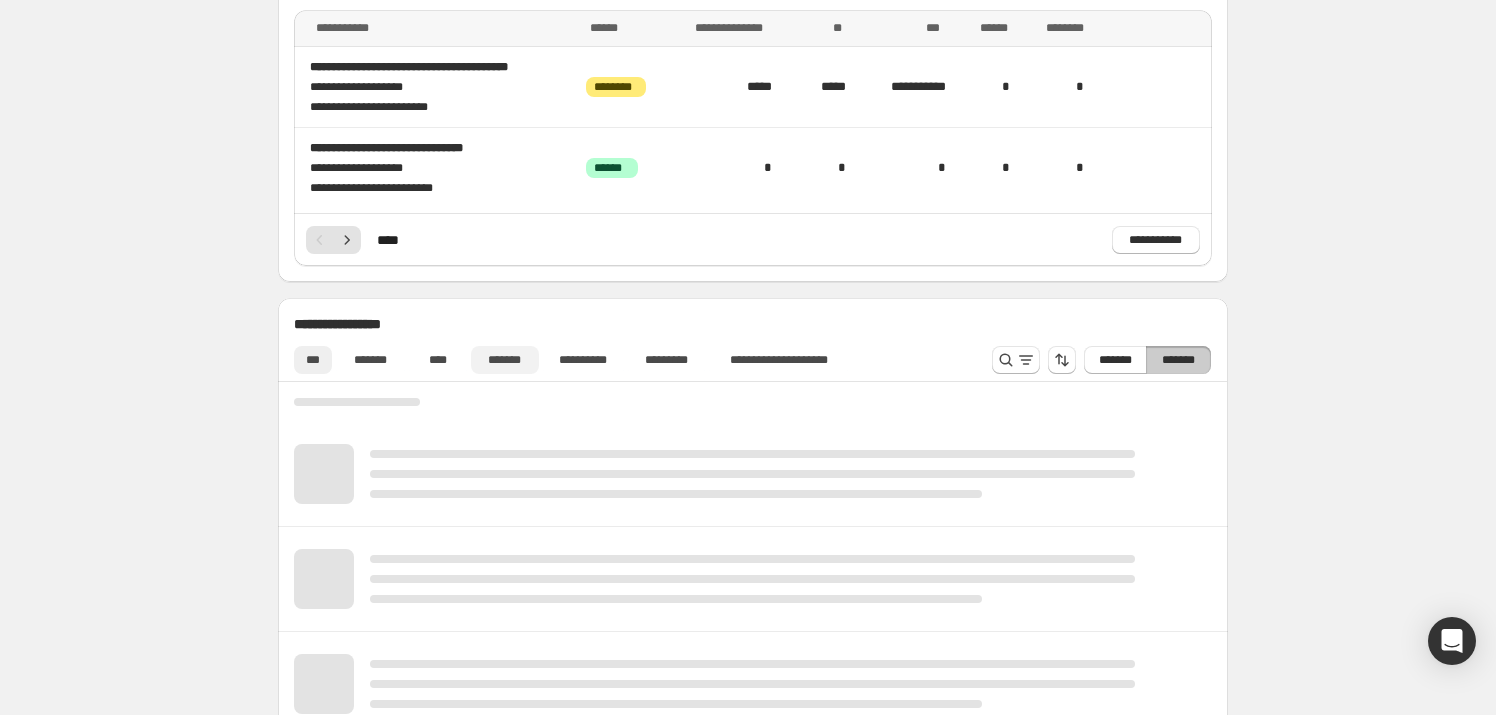 click on "*******" at bounding box center (505, 360) 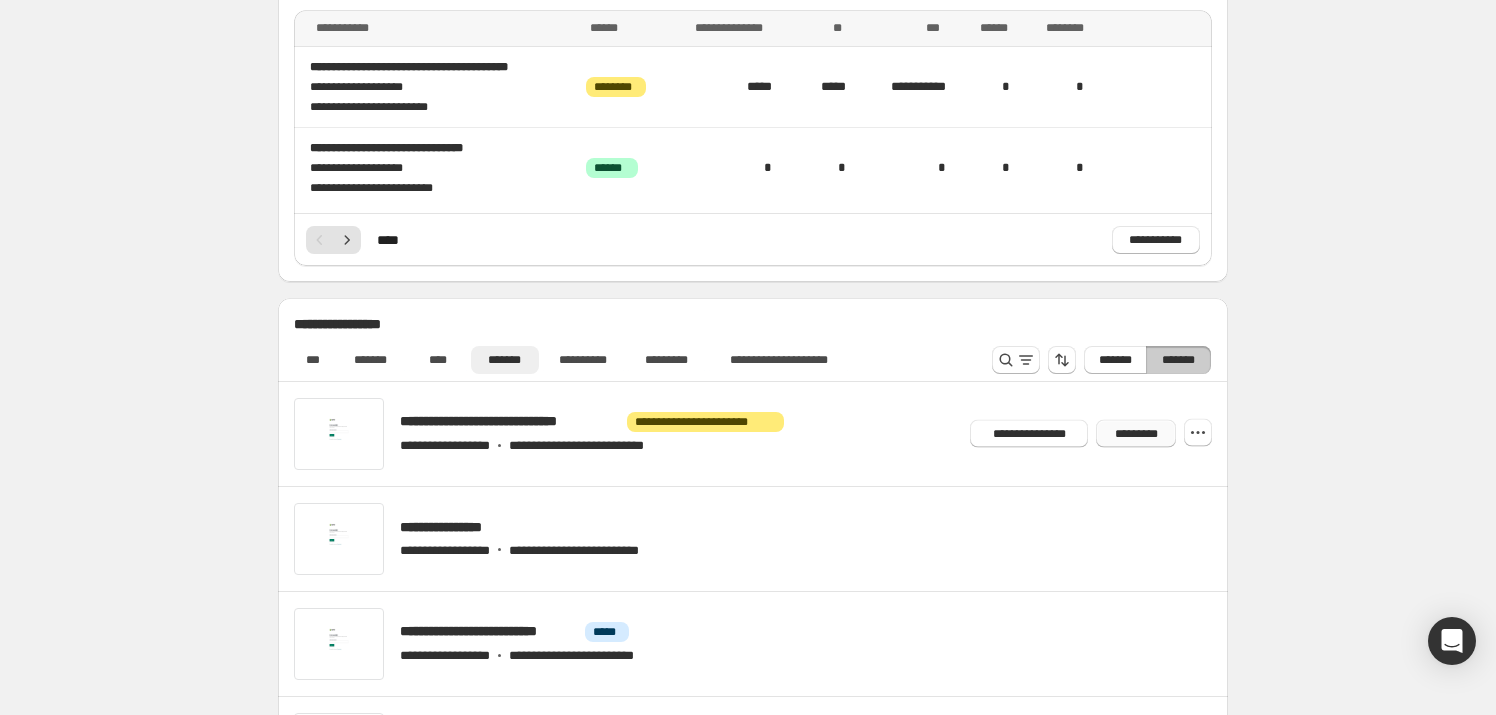click on "*********" at bounding box center (1135, 434) 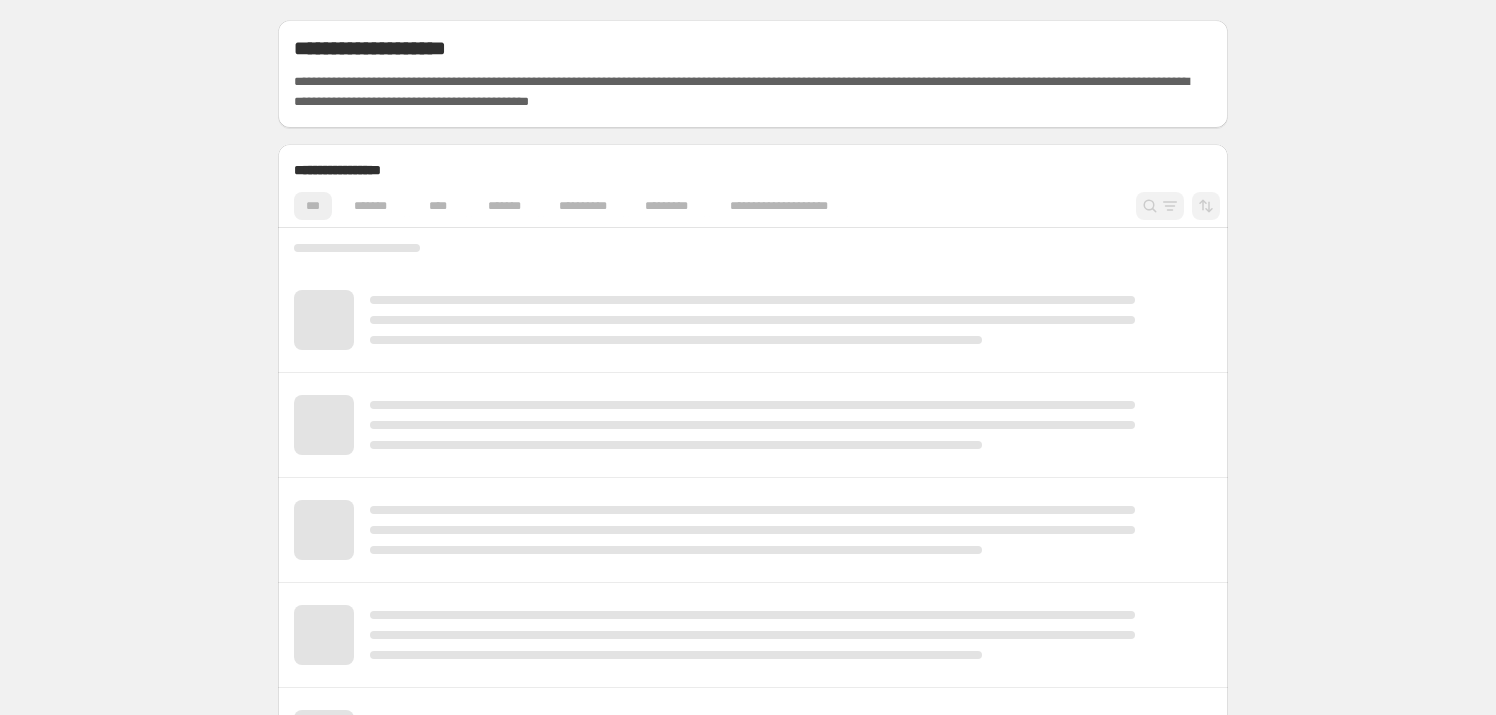 scroll, scrollTop: 0, scrollLeft: 0, axis: both 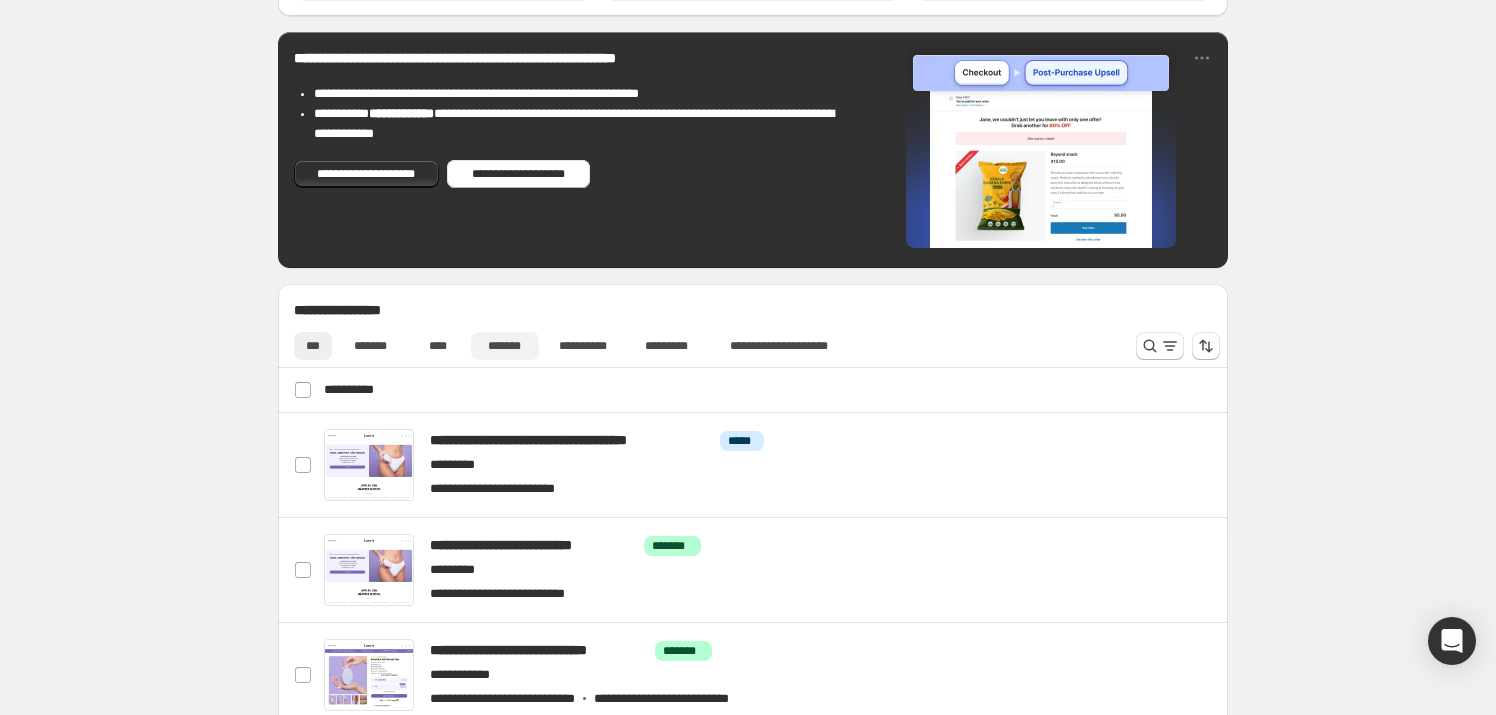 click on "*******" at bounding box center (505, 346) 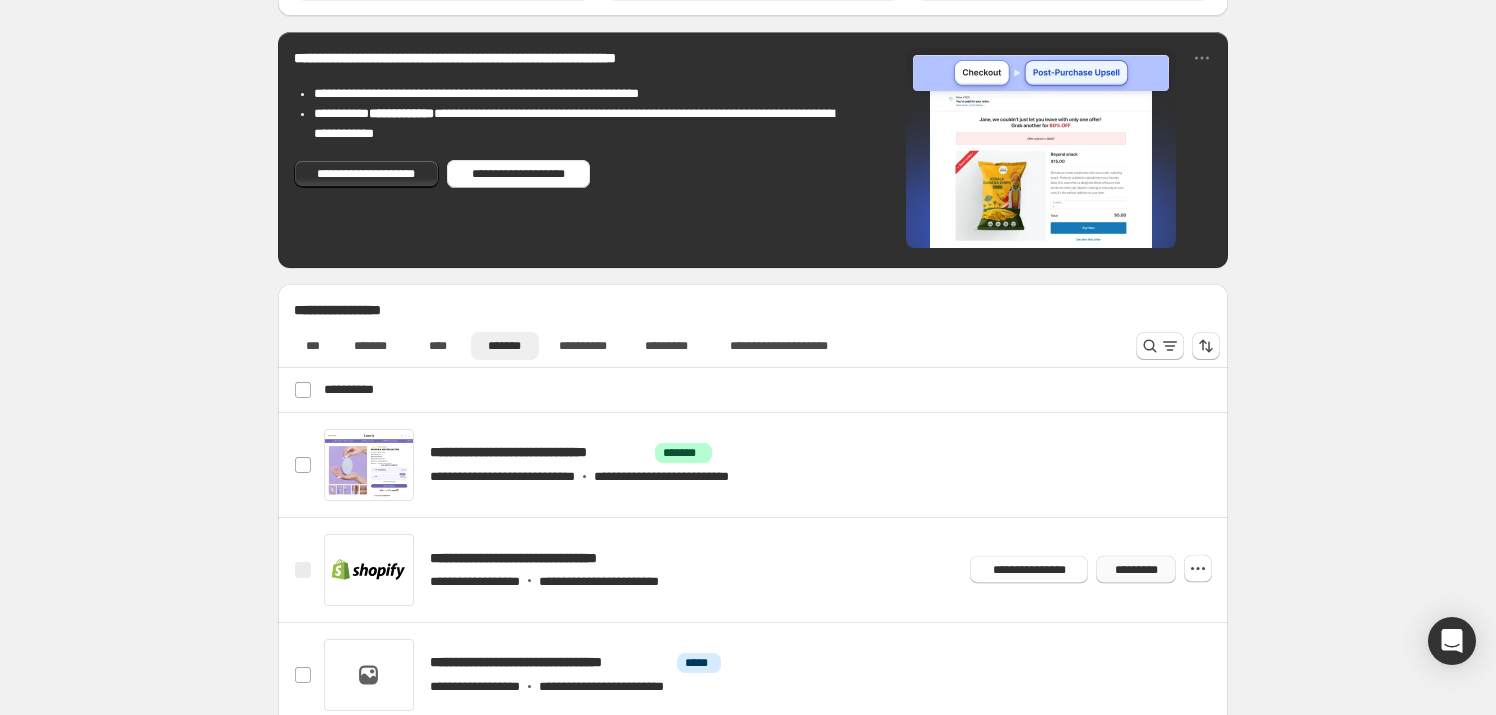 click on "*********" at bounding box center (1135, 570) 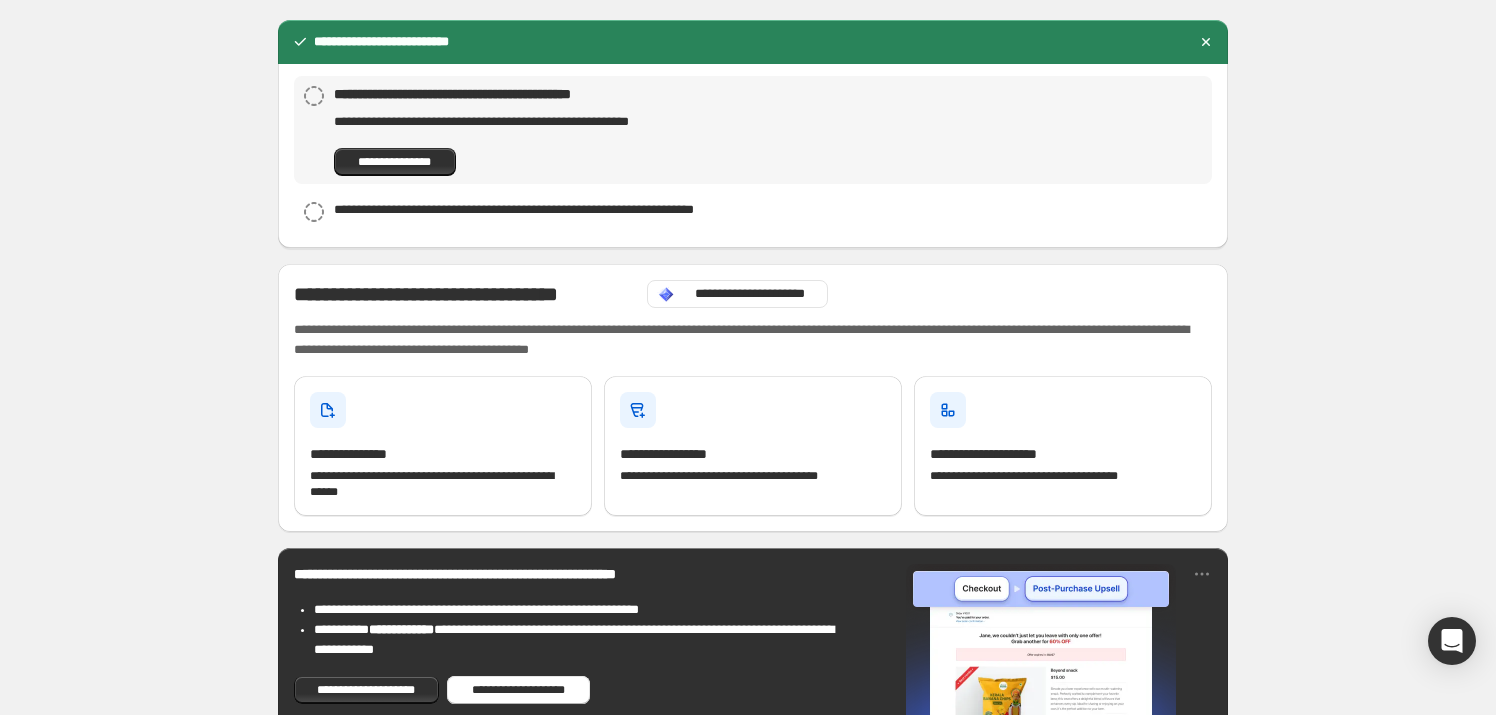scroll, scrollTop: 0, scrollLeft: 0, axis: both 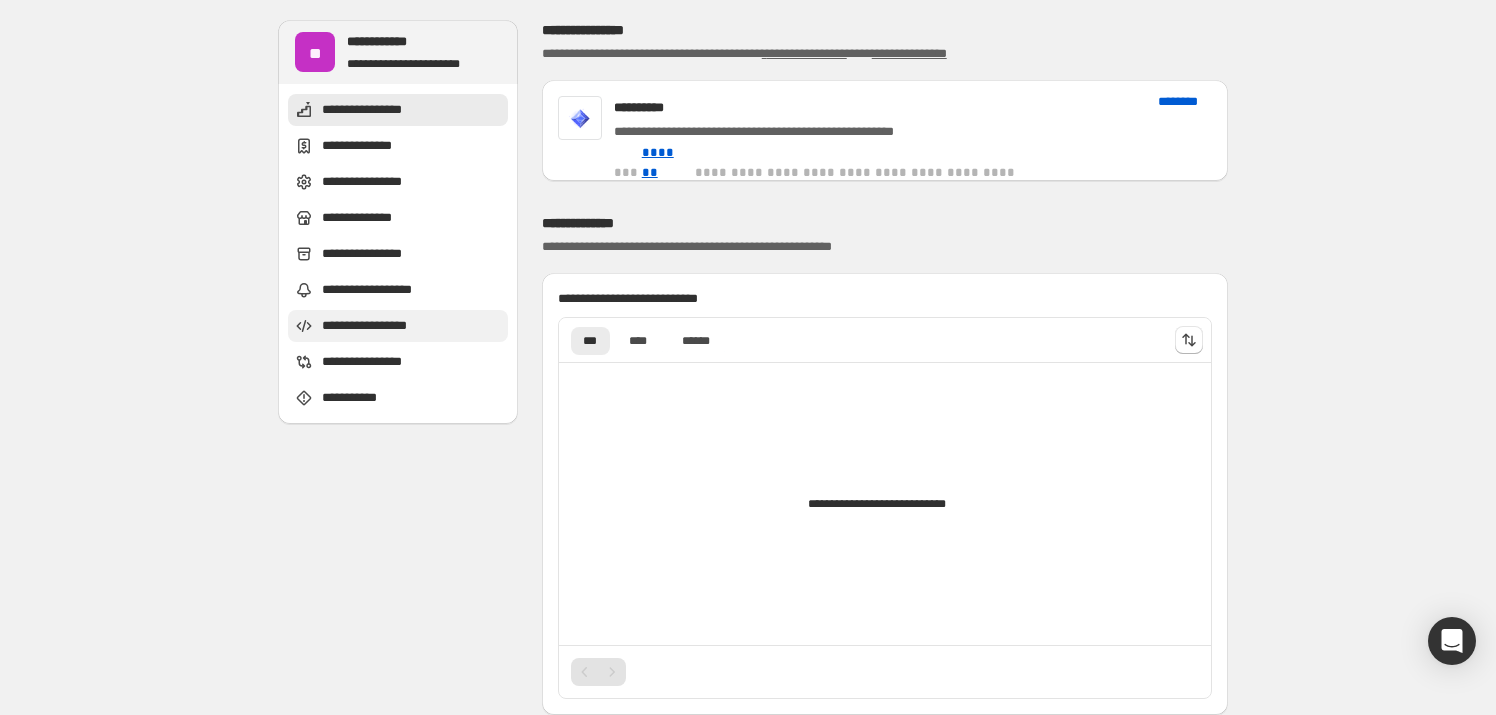 click on "**********" at bounding box center (398, 326) 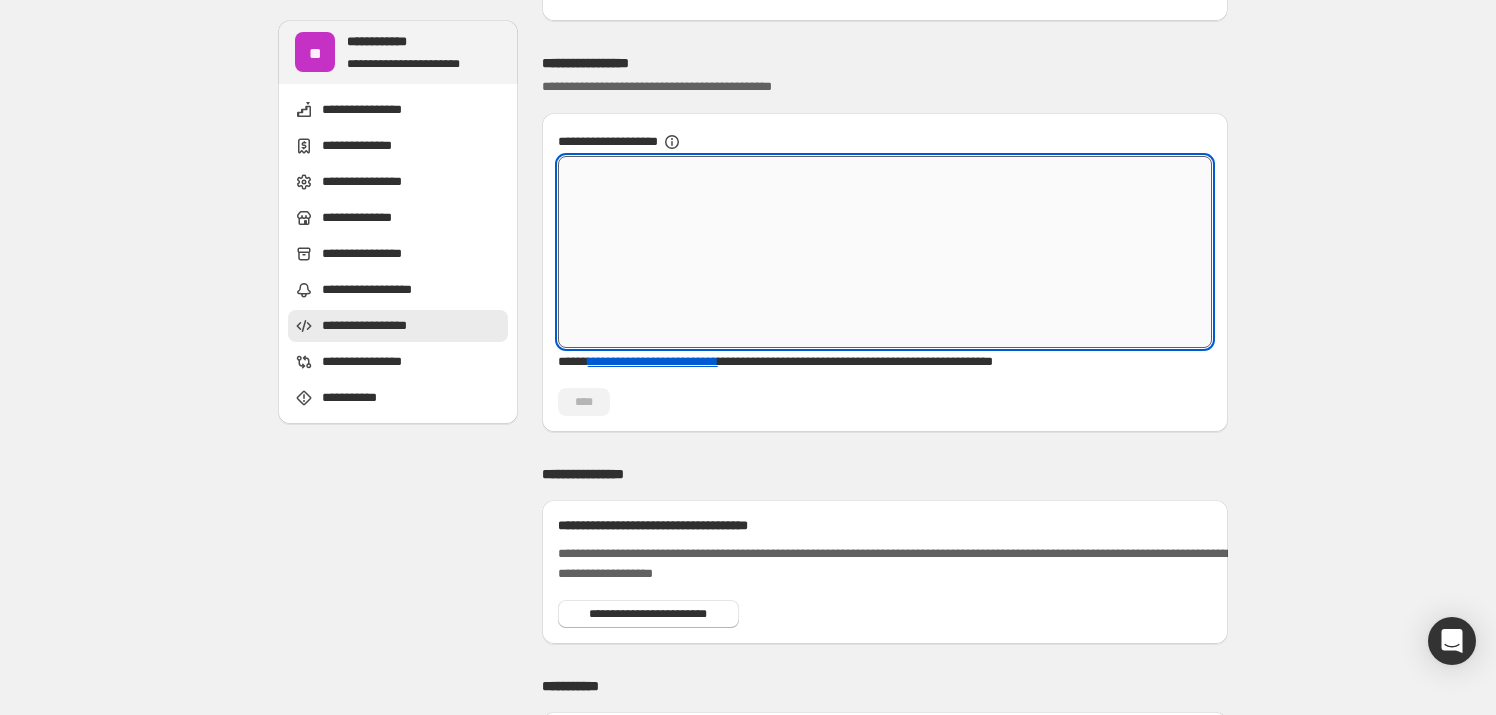 click on "**********" at bounding box center [885, 252] 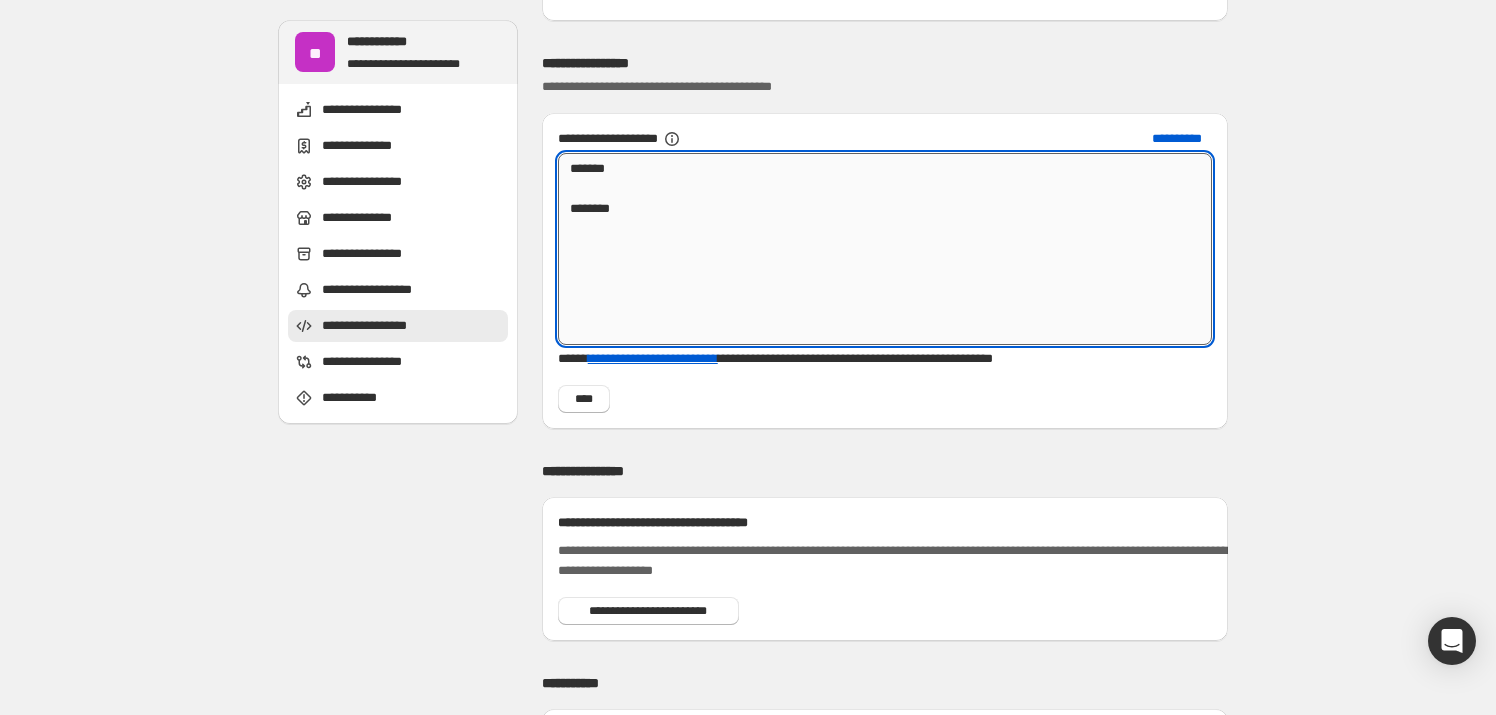paste on "**********" 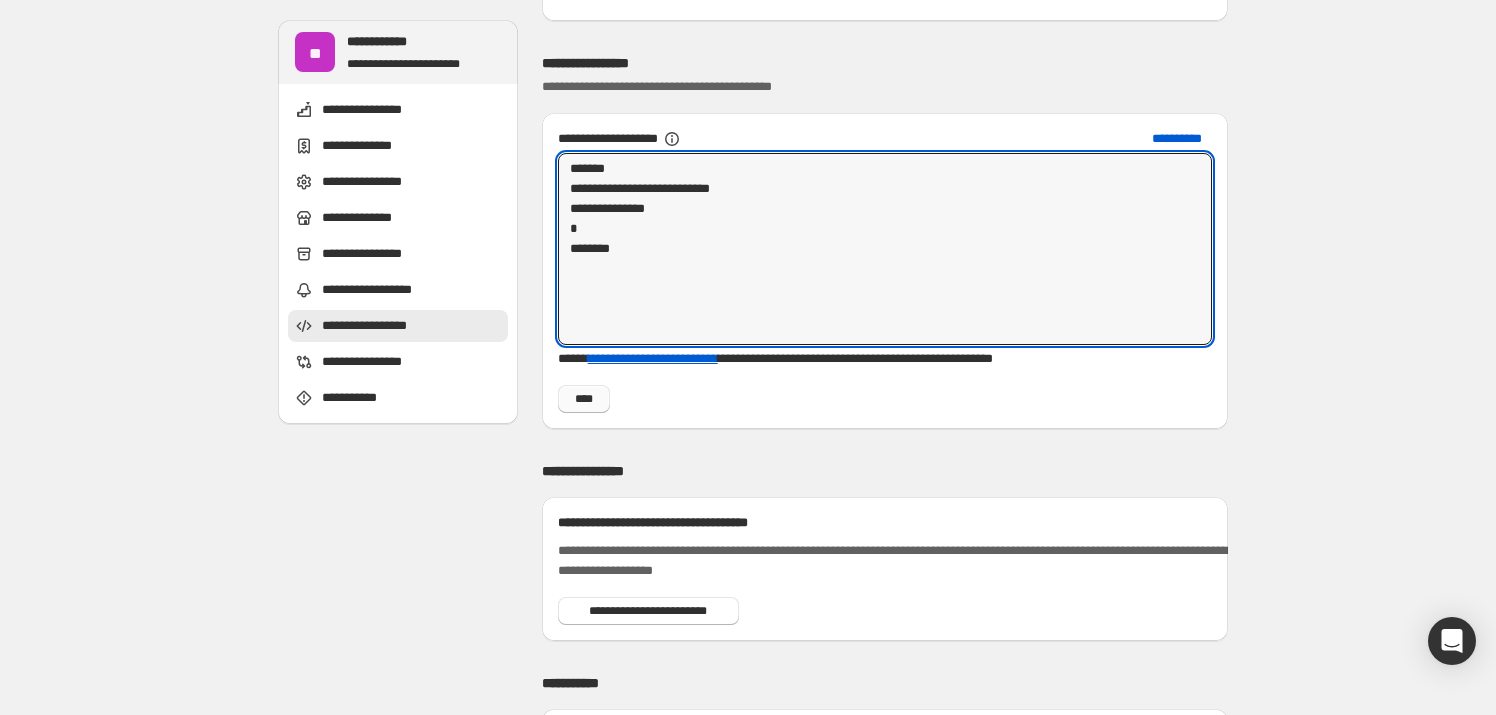 type on "**********" 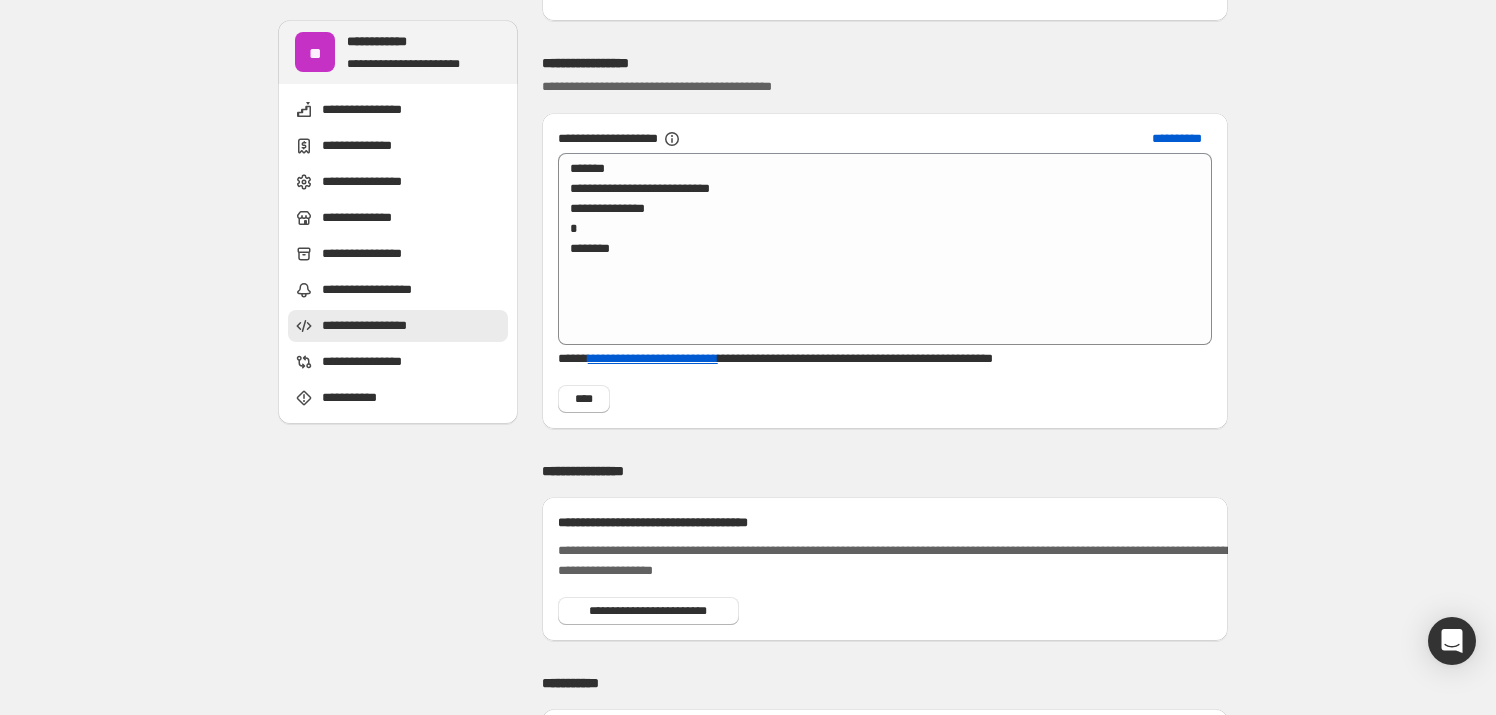 click on "****" at bounding box center (584, 399) 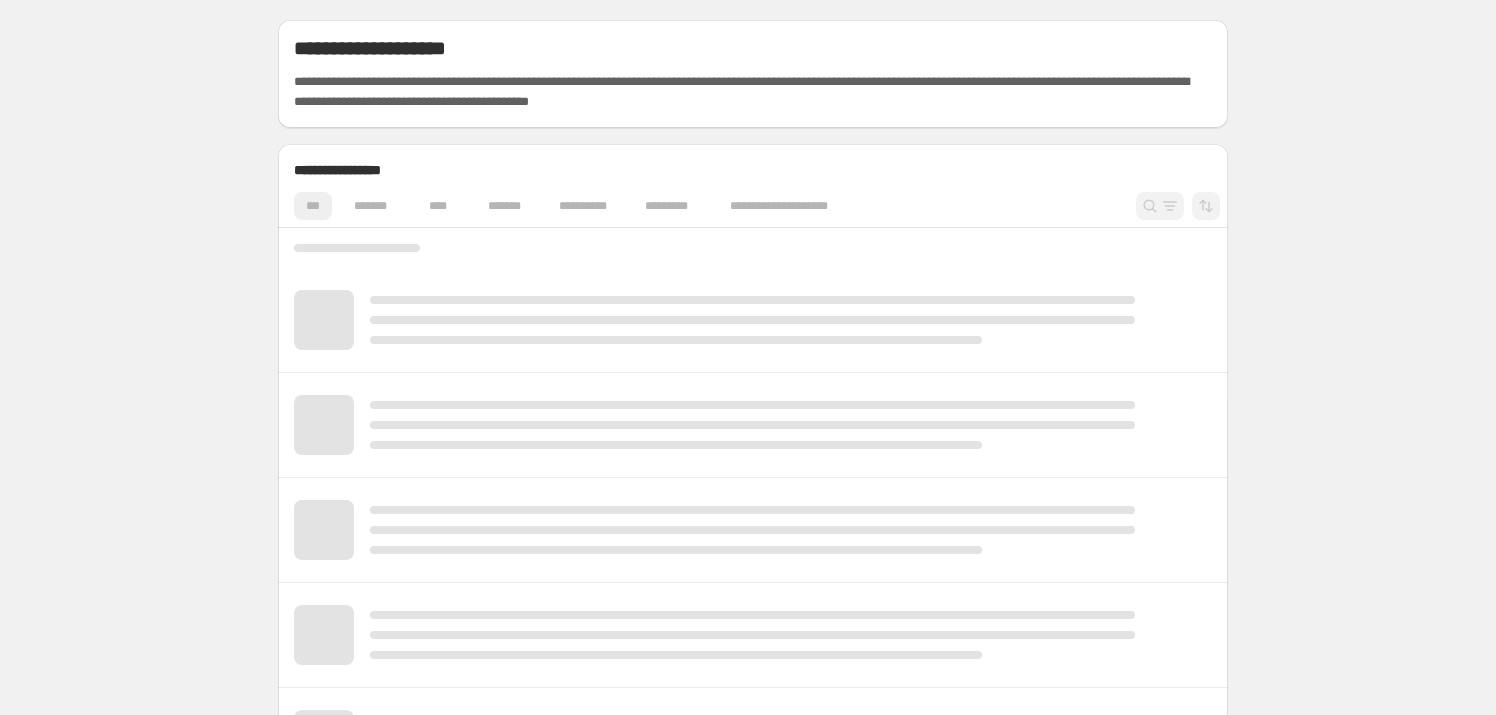 scroll, scrollTop: 0, scrollLeft: 0, axis: both 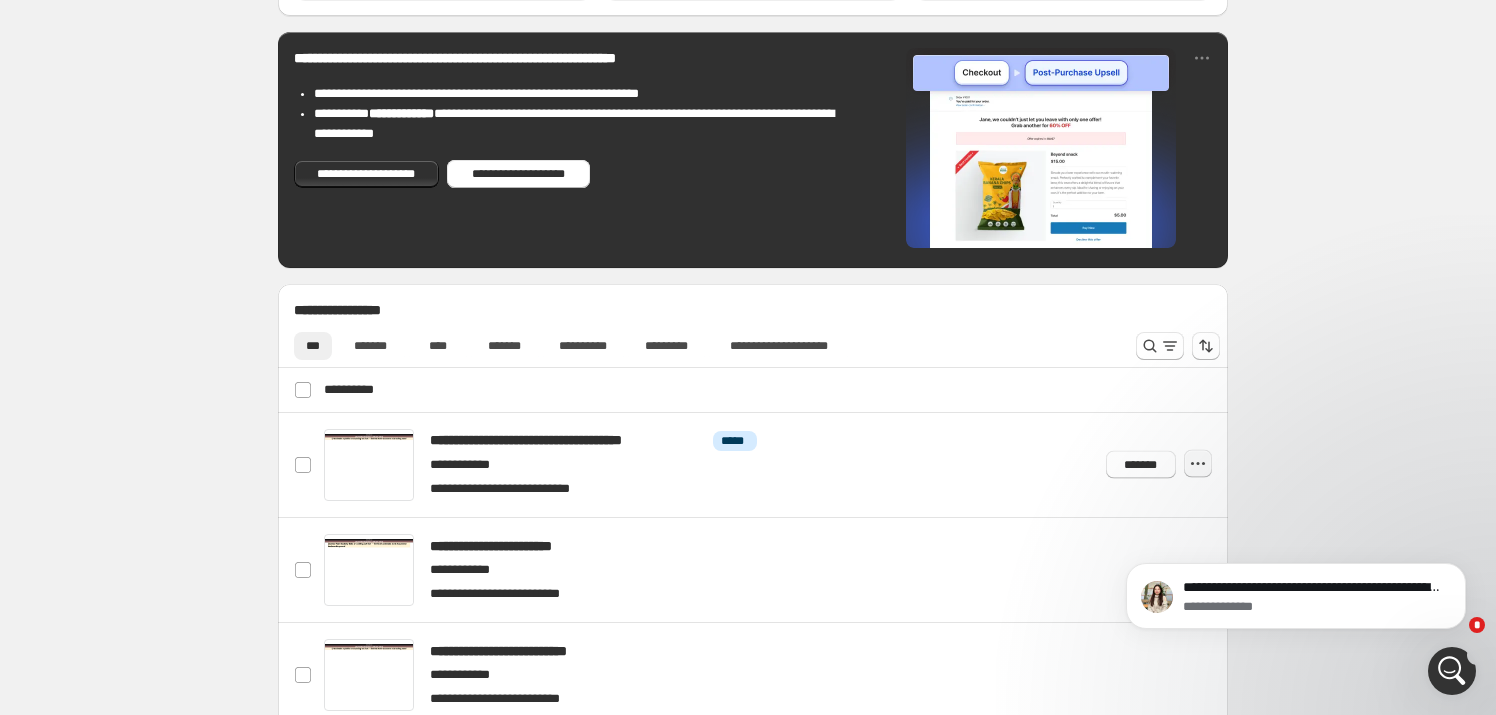 click 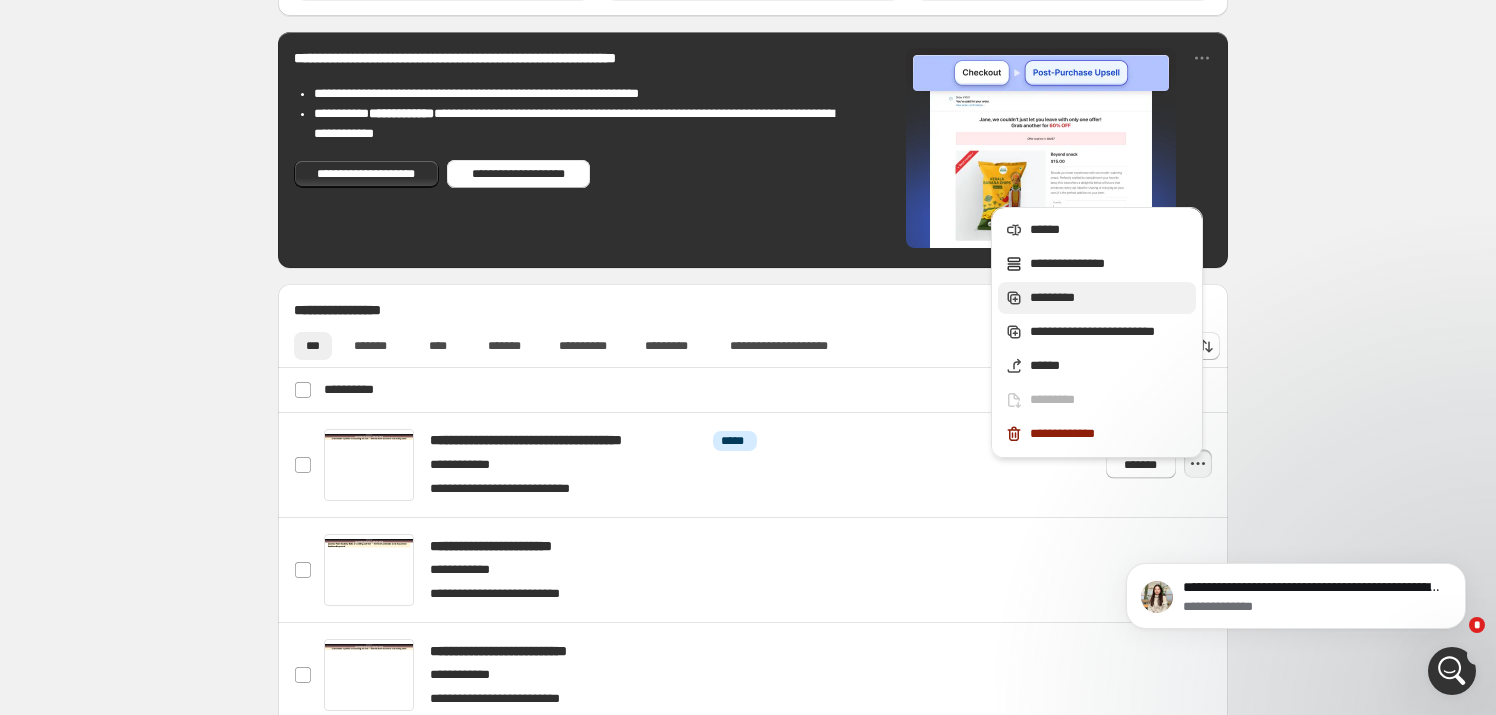drag, startPoint x: 1016, startPoint y: 303, endPoint x: 1039, endPoint y: 295, distance: 24.351591 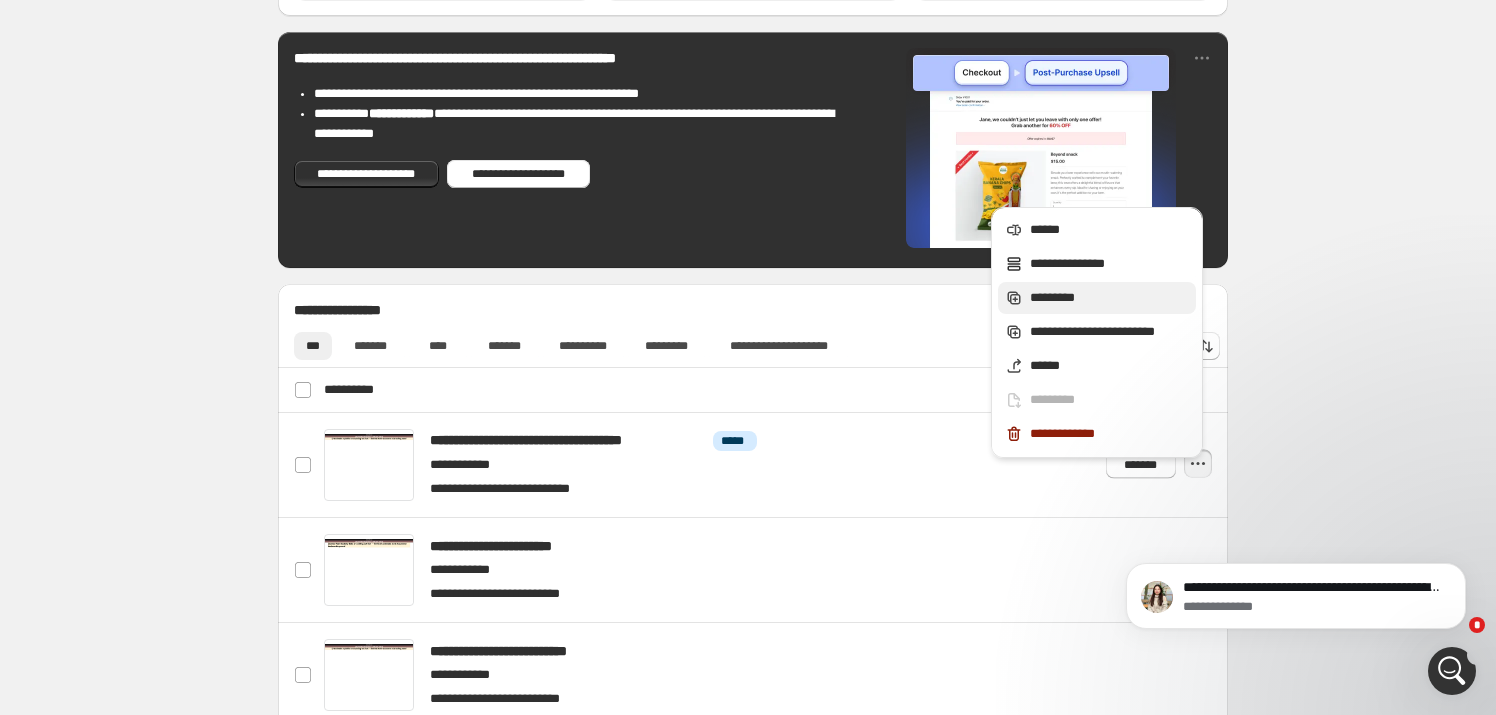 click on "*********" at bounding box center (1110, 298) 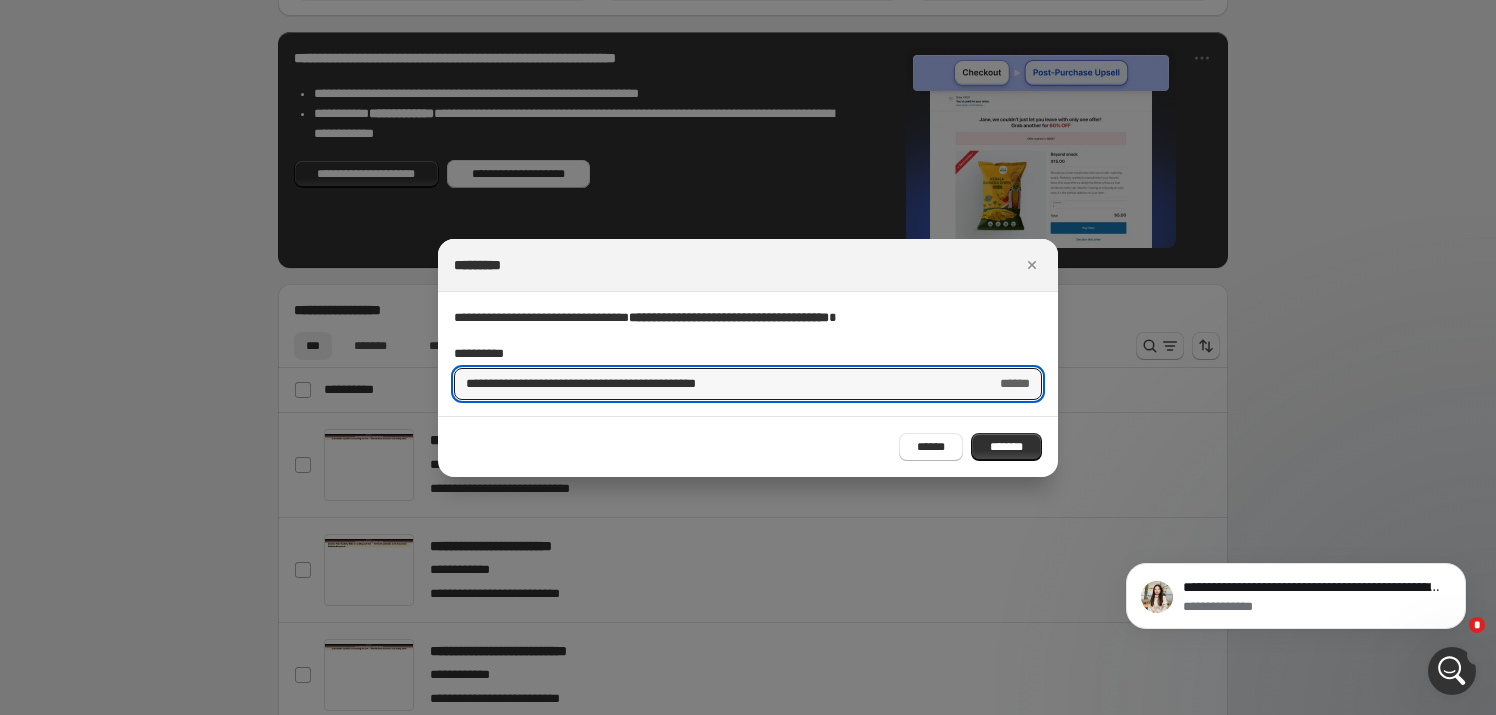 drag, startPoint x: 520, startPoint y: 376, endPoint x: 292, endPoint y: 390, distance: 228.42941 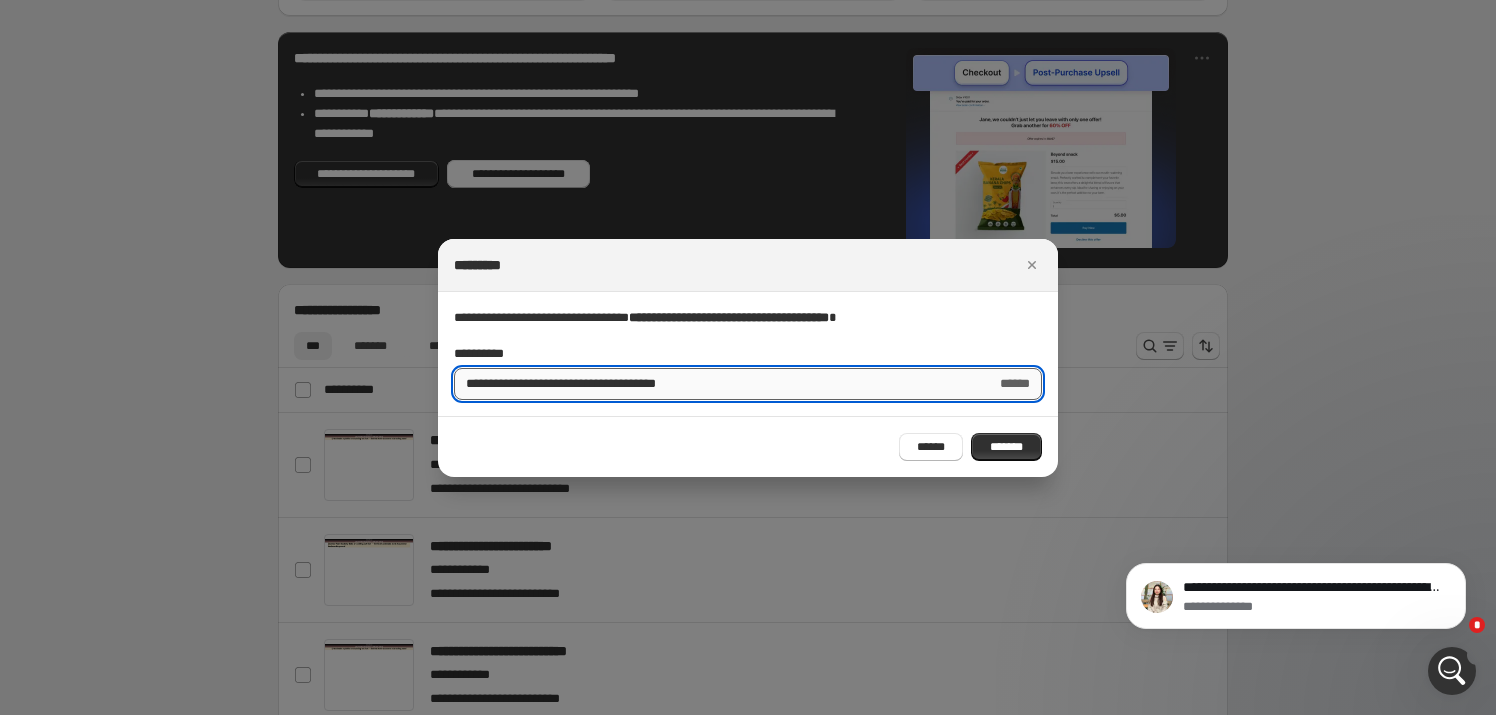 click on "**********" at bounding box center [717, 384] 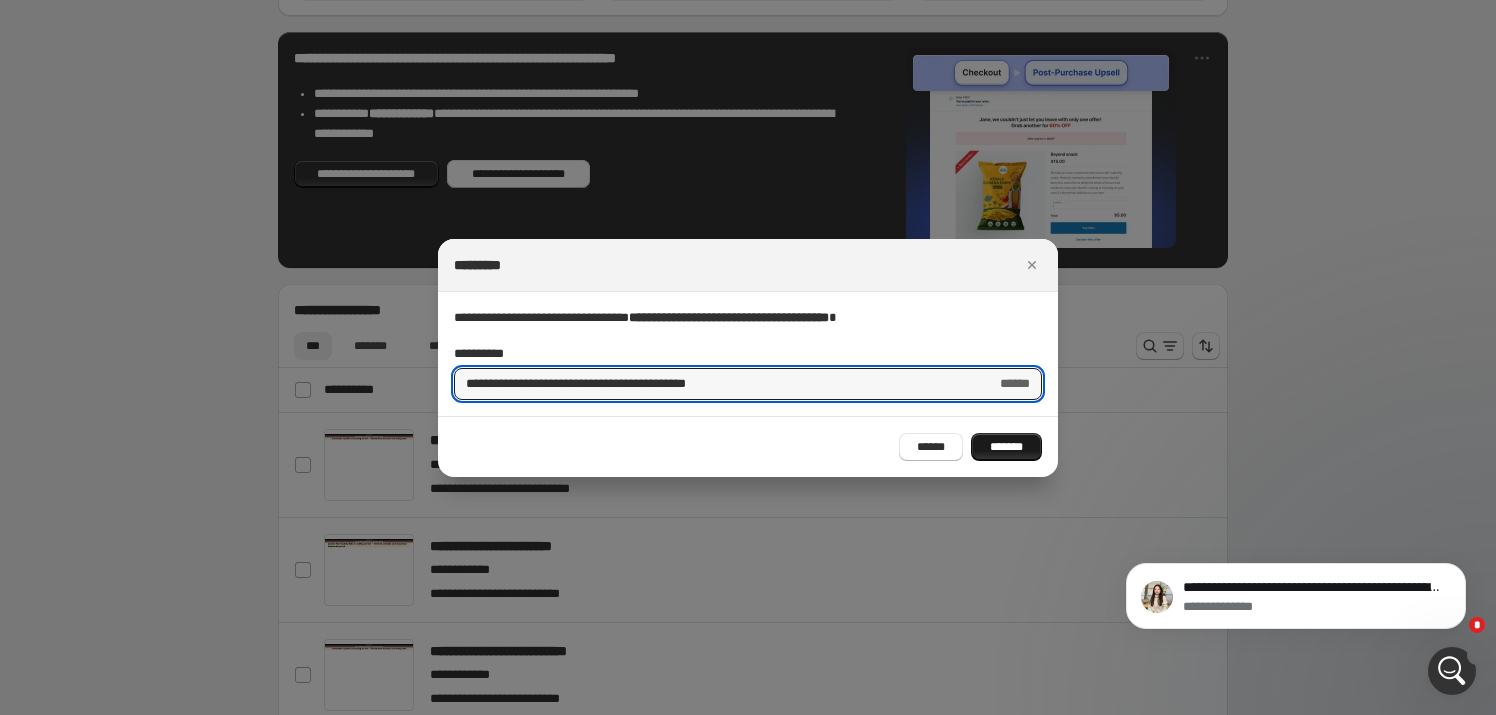 type on "**********" 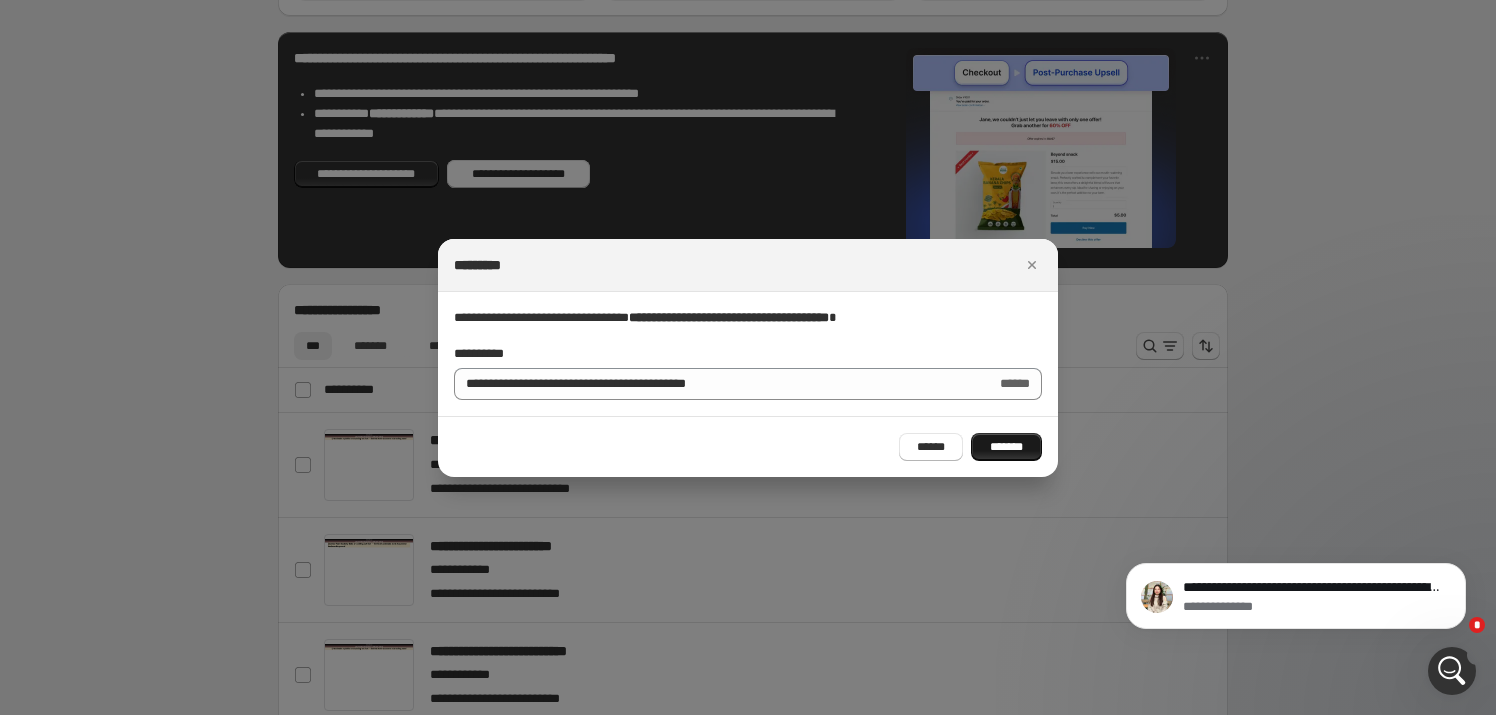 click on "*******" at bounding box center [1006, 447] 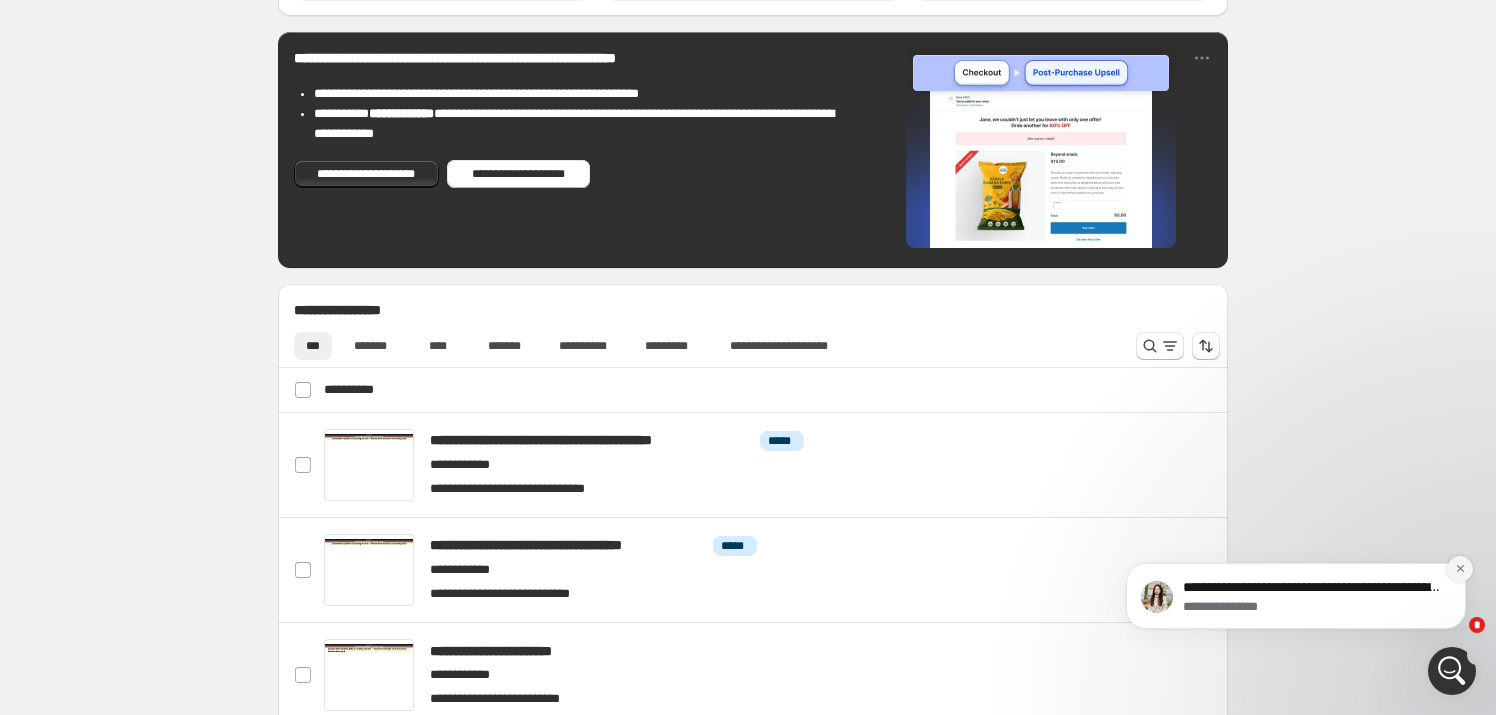 click 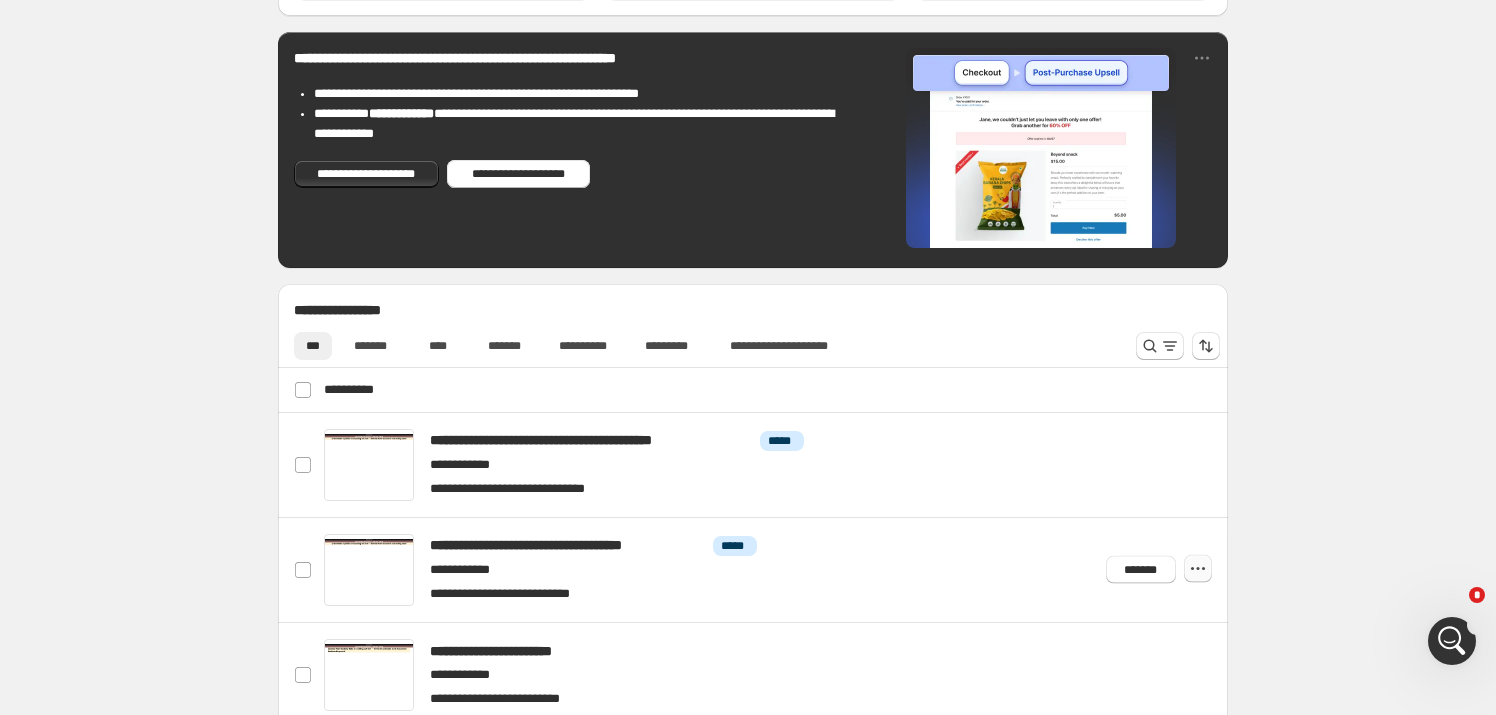 click 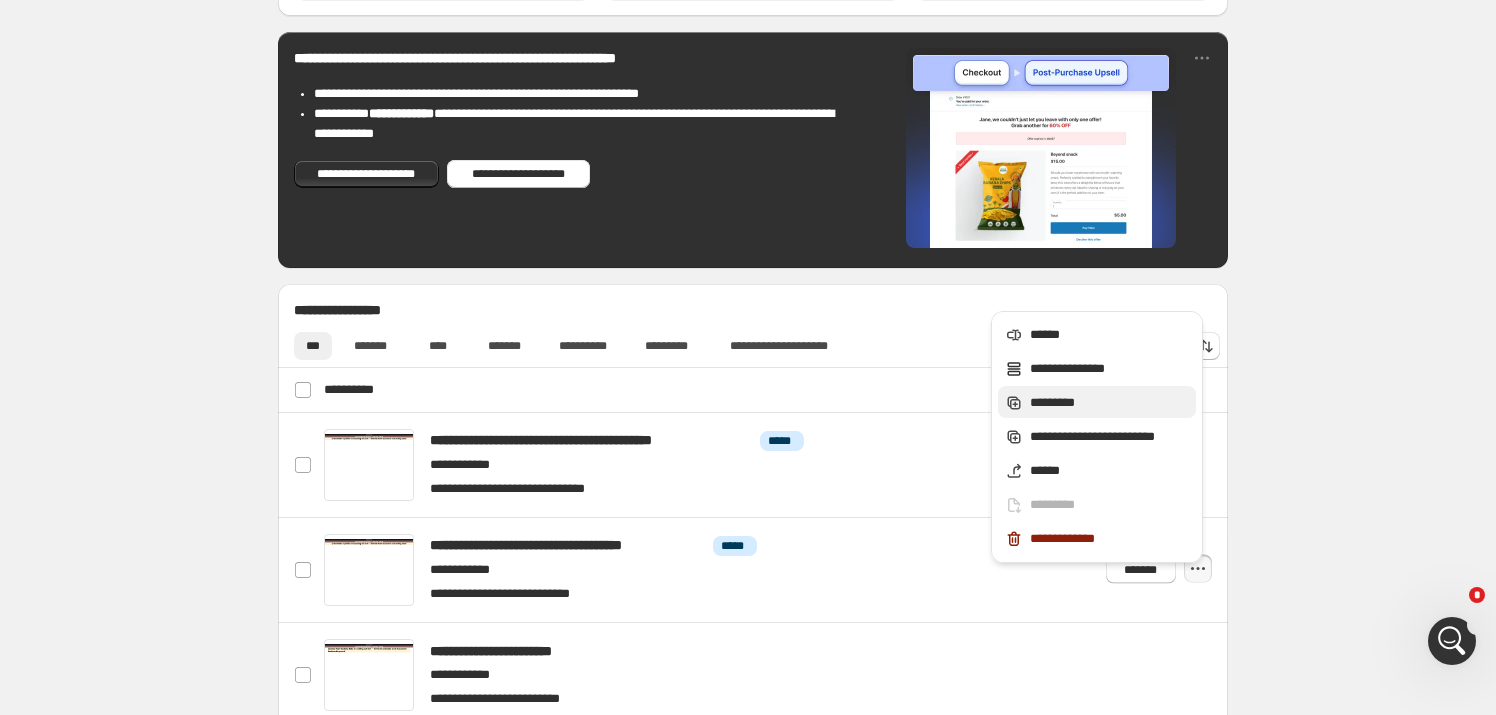 click on "*********" at bounding box center [1110, 403] 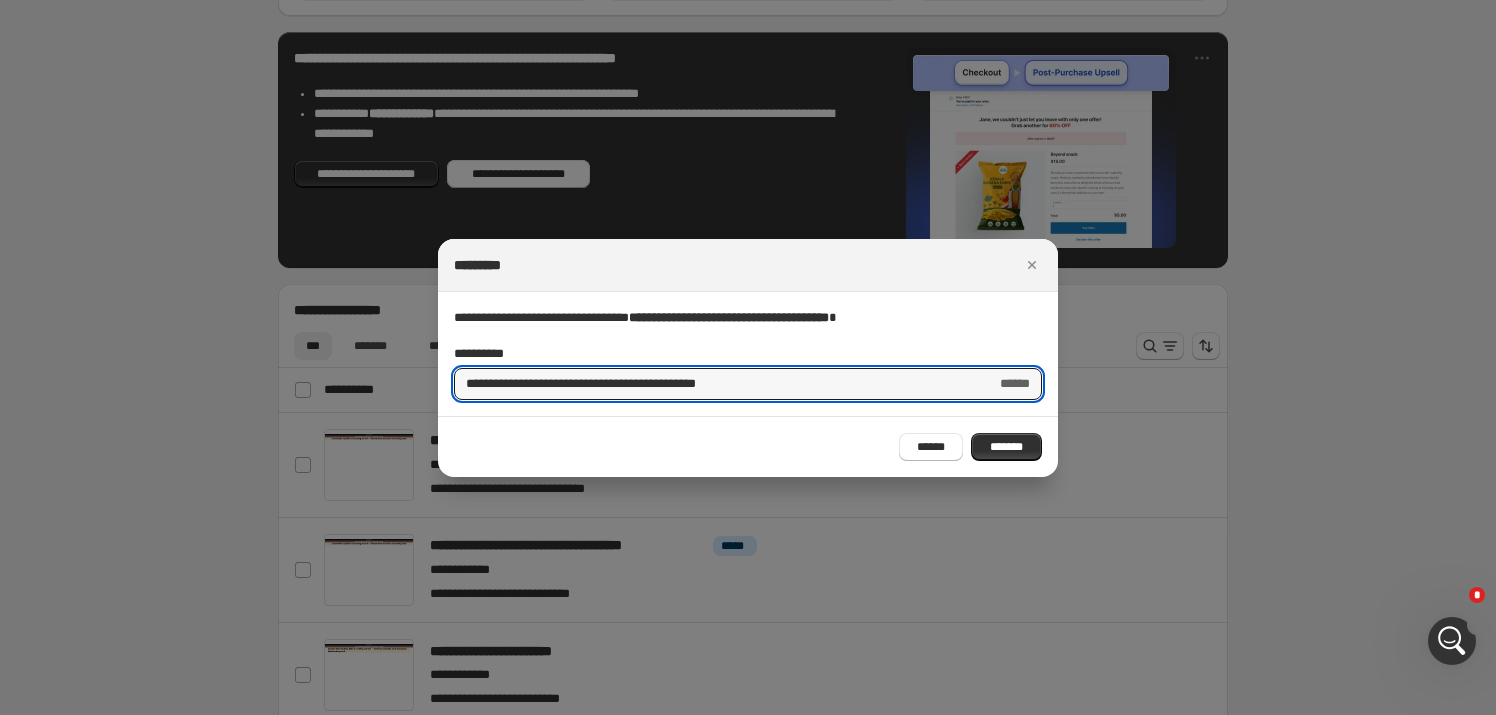 drag, startPoint x: 516, startPoint y: 386, endPoint x: 395, endPoint y: 380, distance: 121.14867 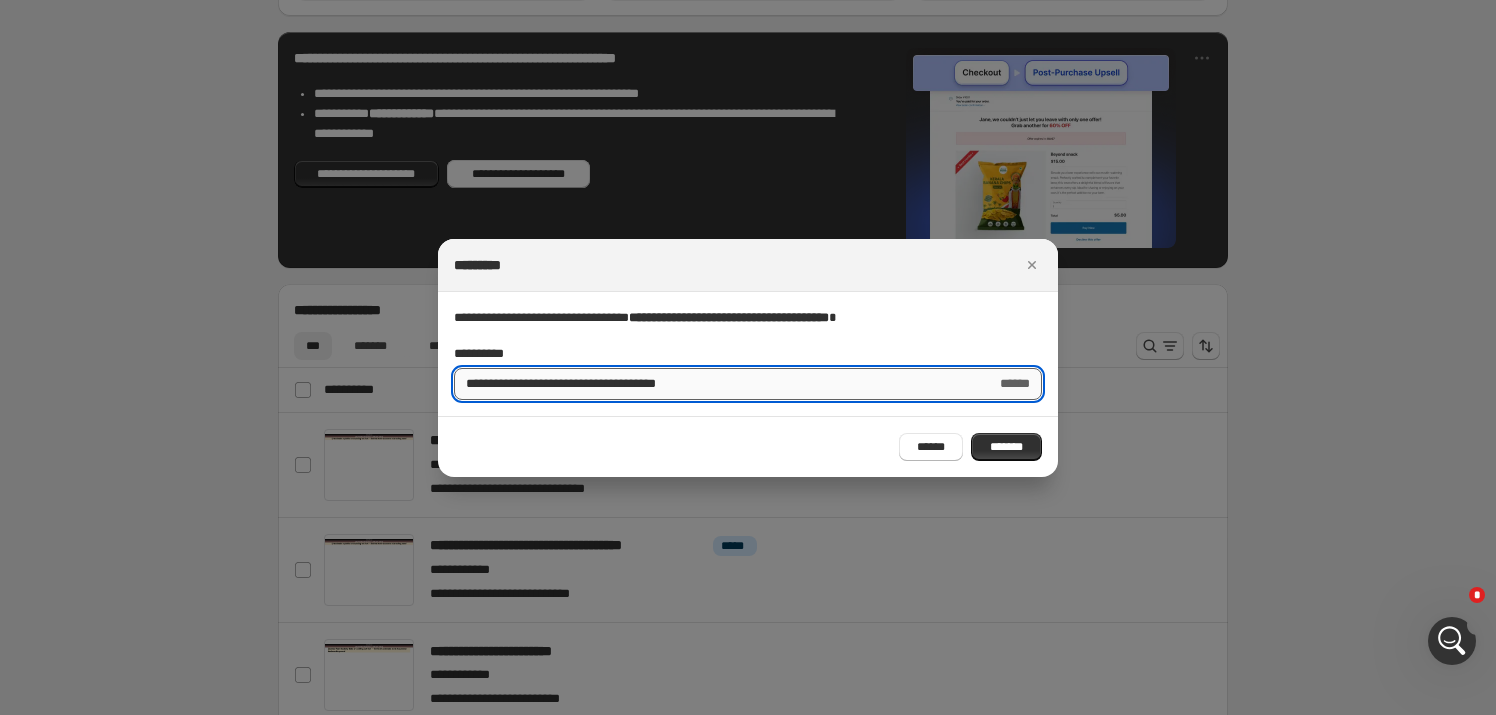 click on "**********" at bounding box center (717, 384) 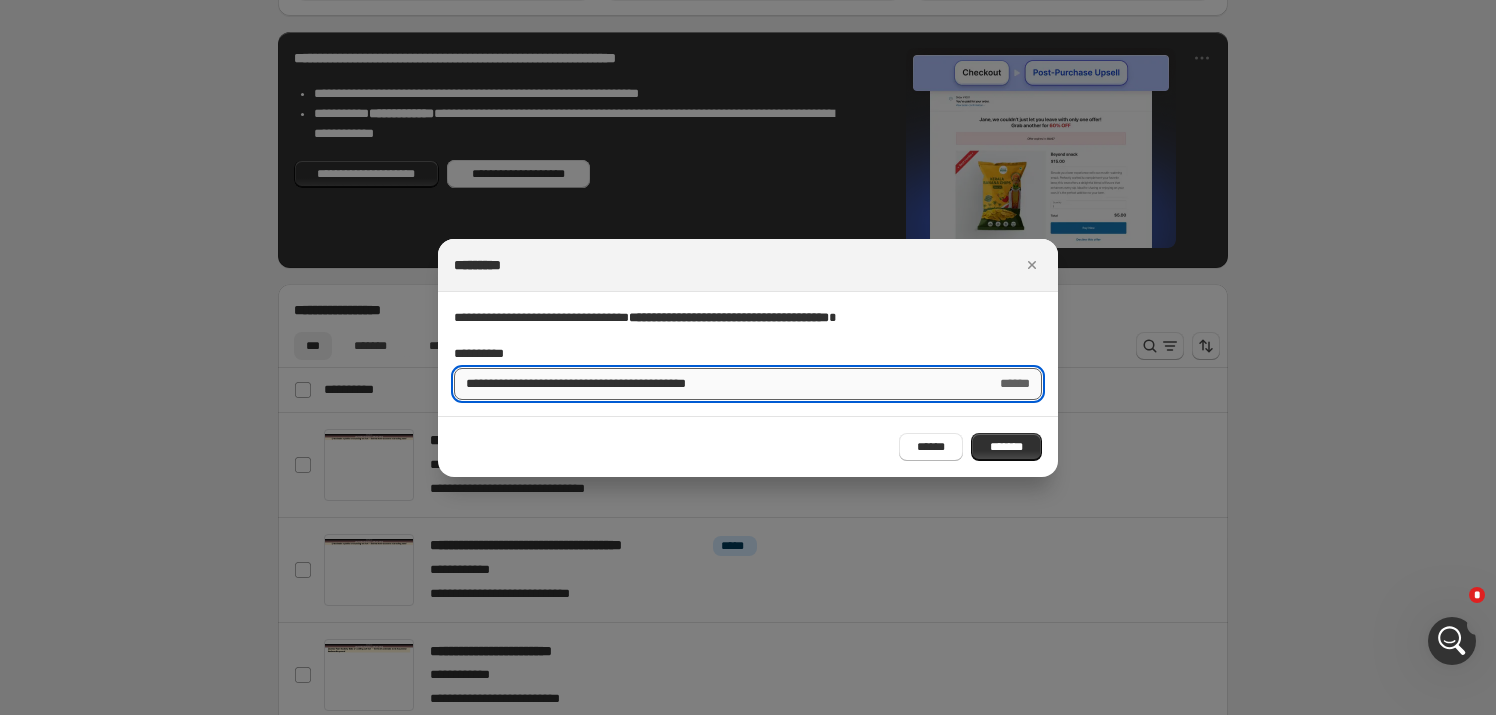 click on "**********" at bounding box center (717, 384) 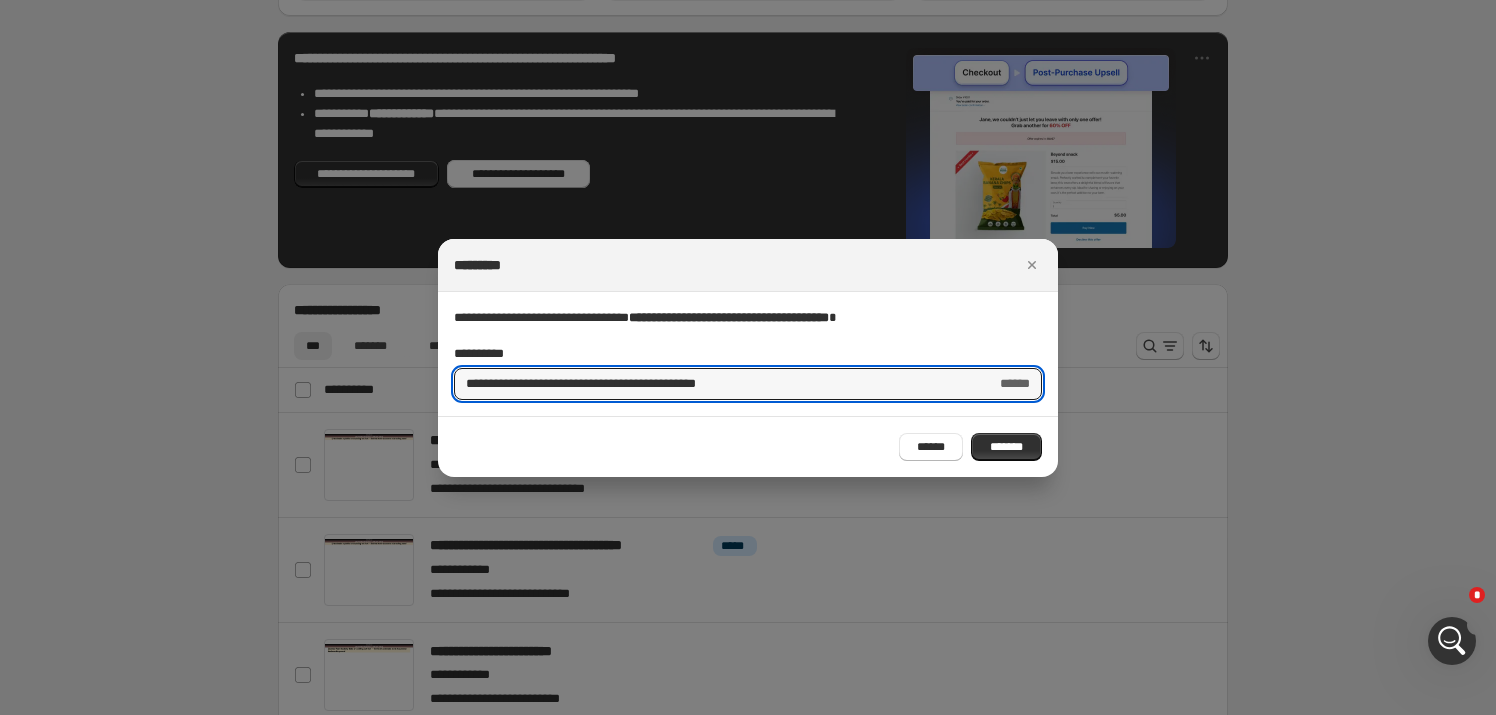 type on "**********" 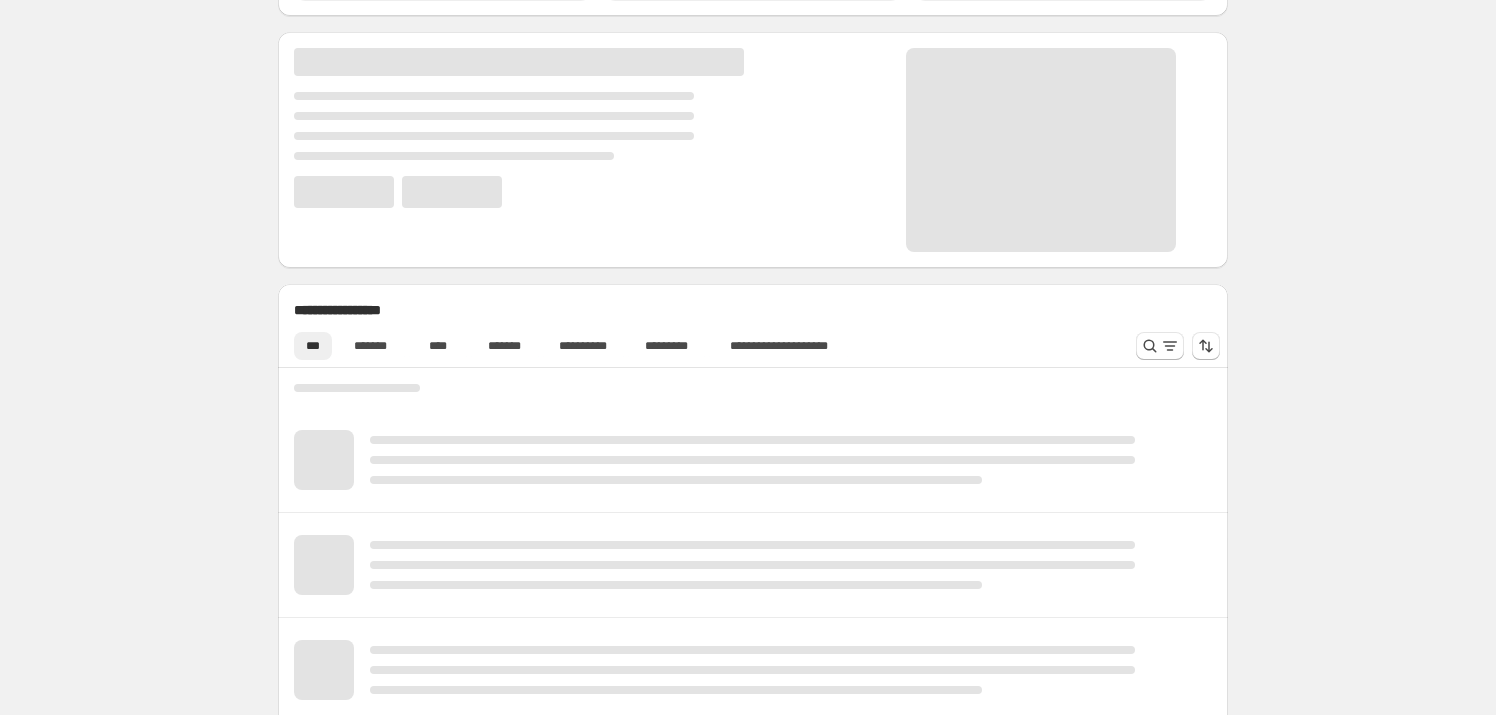 scroll, scrollTop: 454, scrollLeft: 0, axis: vertical 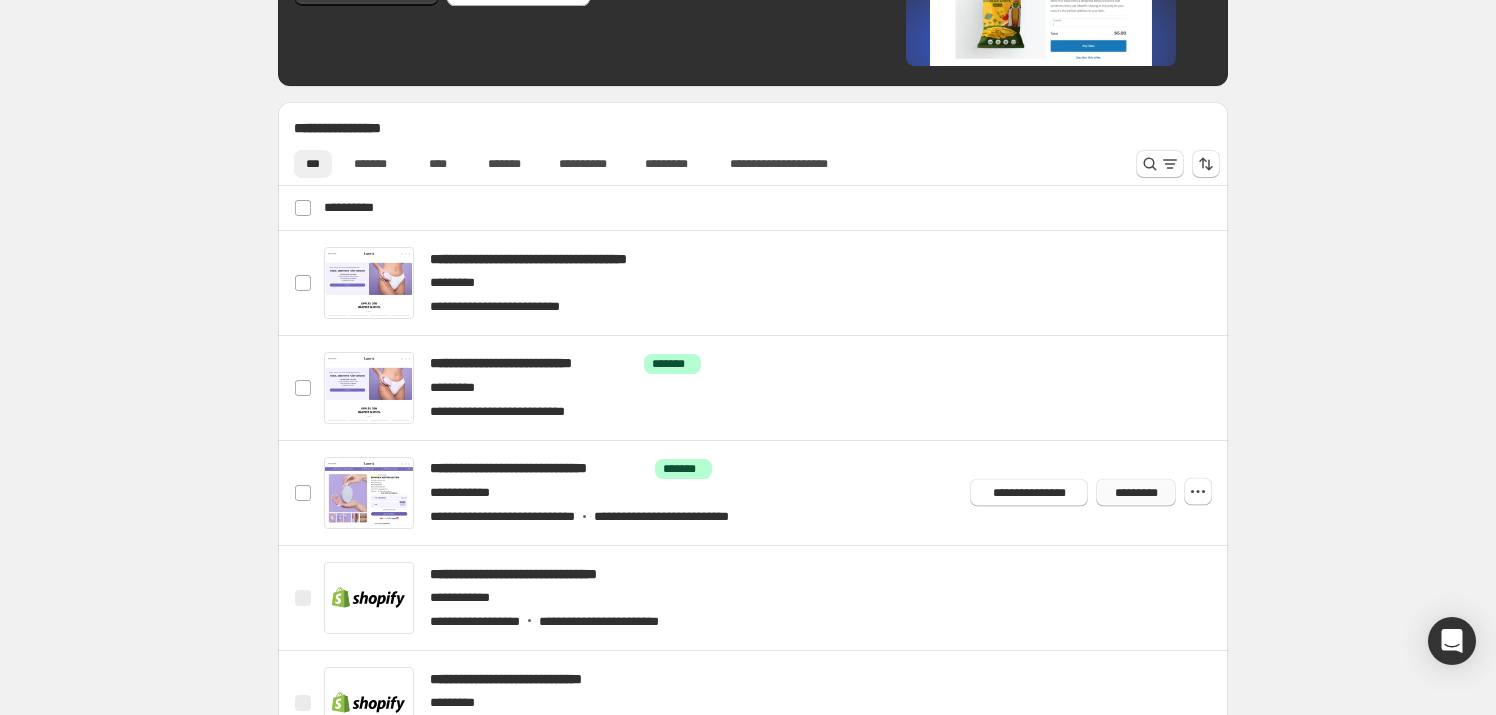 click on "*********" at bounding box center [1135, 493] 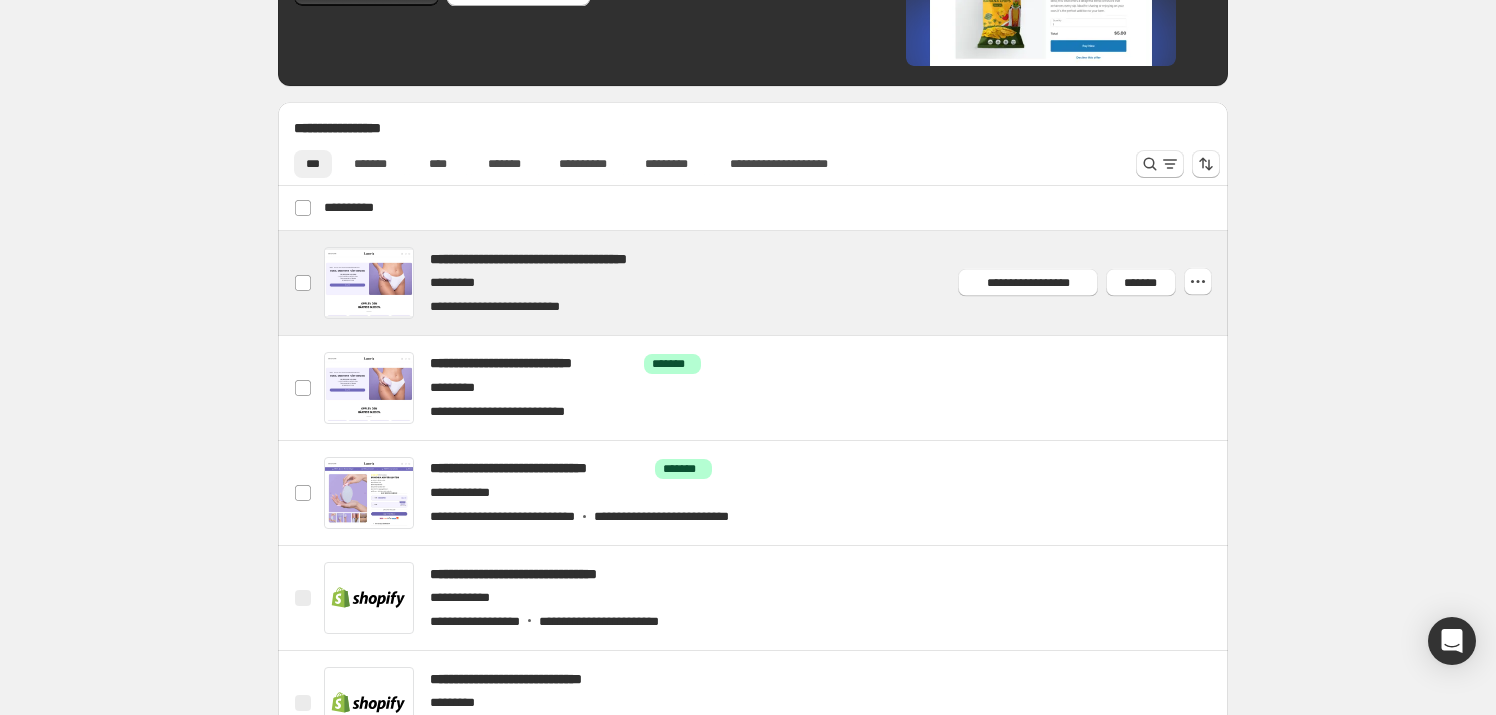 click at bounding box center (776, 283) 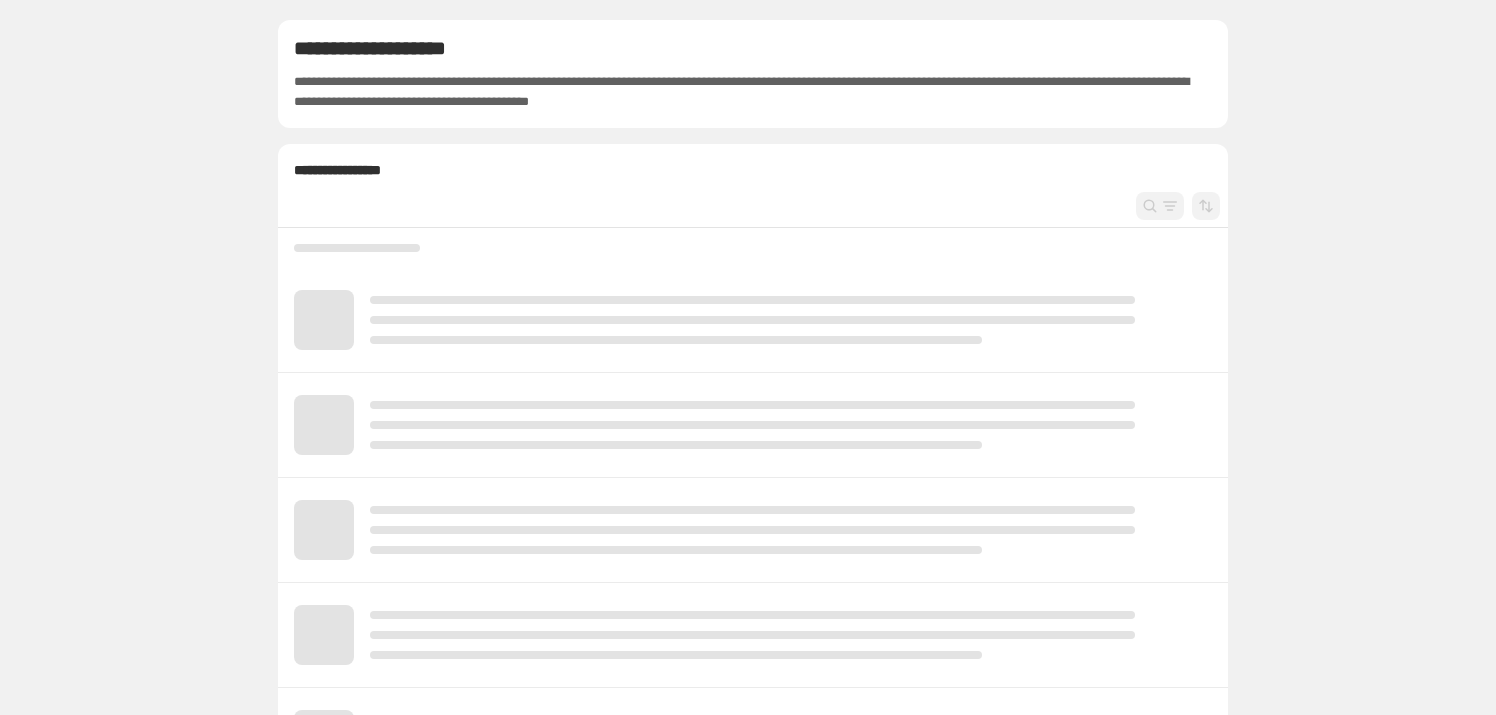 scroll, scrollTop: 0, scrollLeft: 0, axis: both 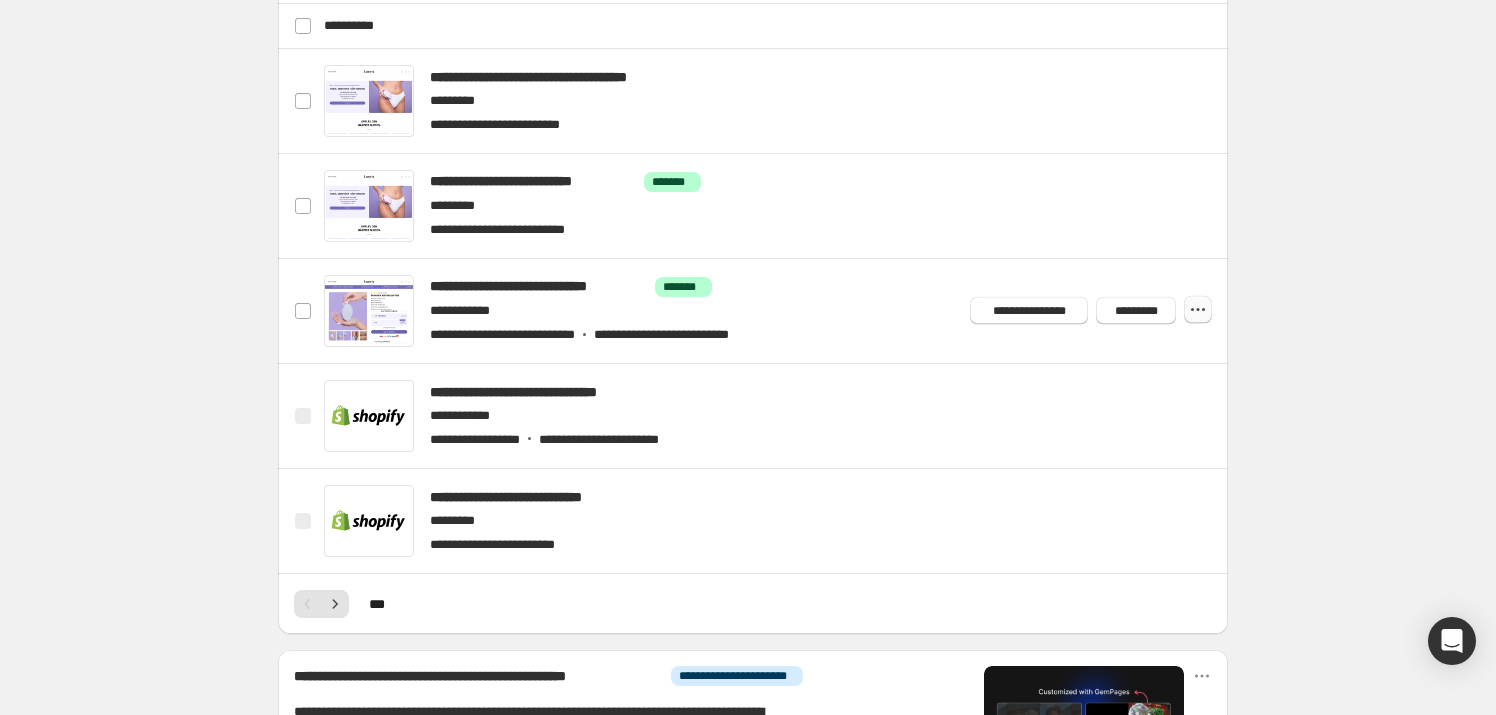 click 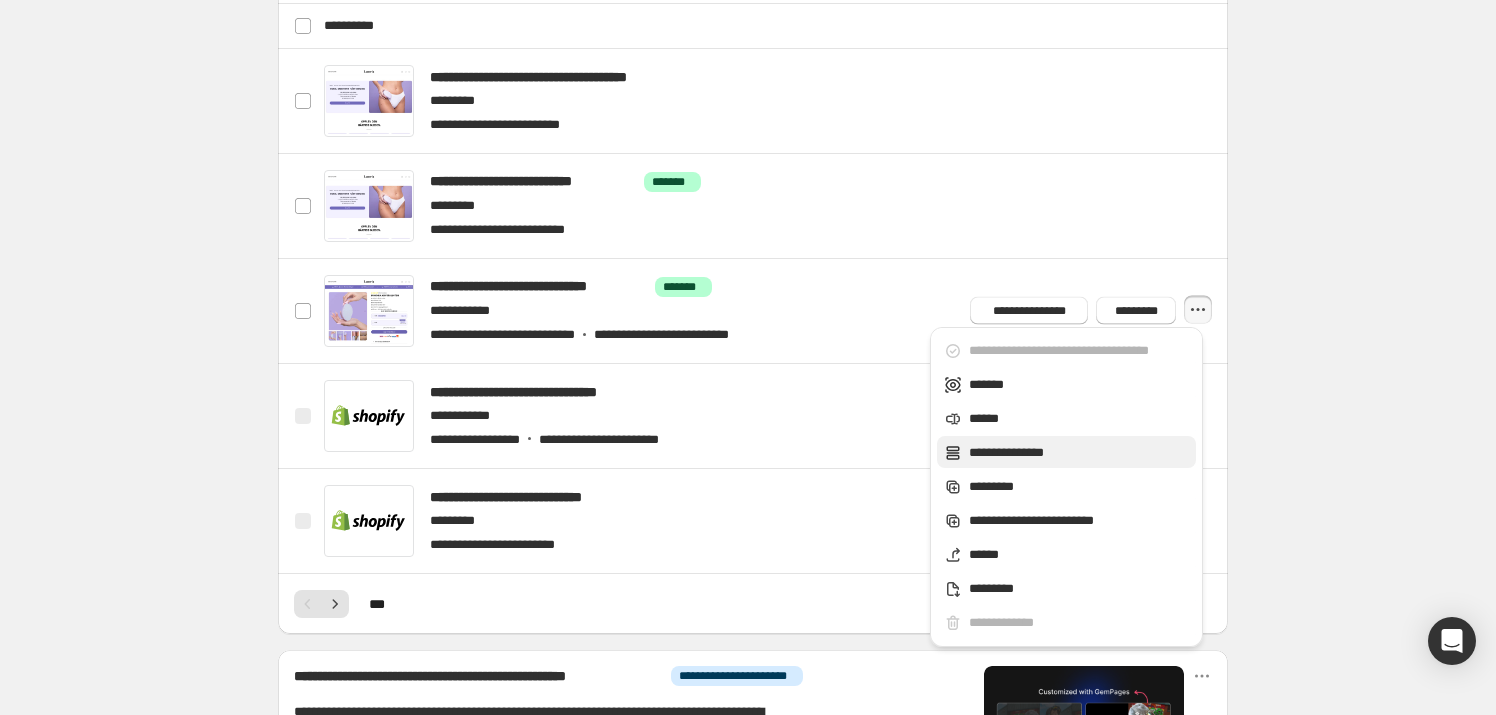 click on "**********" at bounding box center [1079, 453] 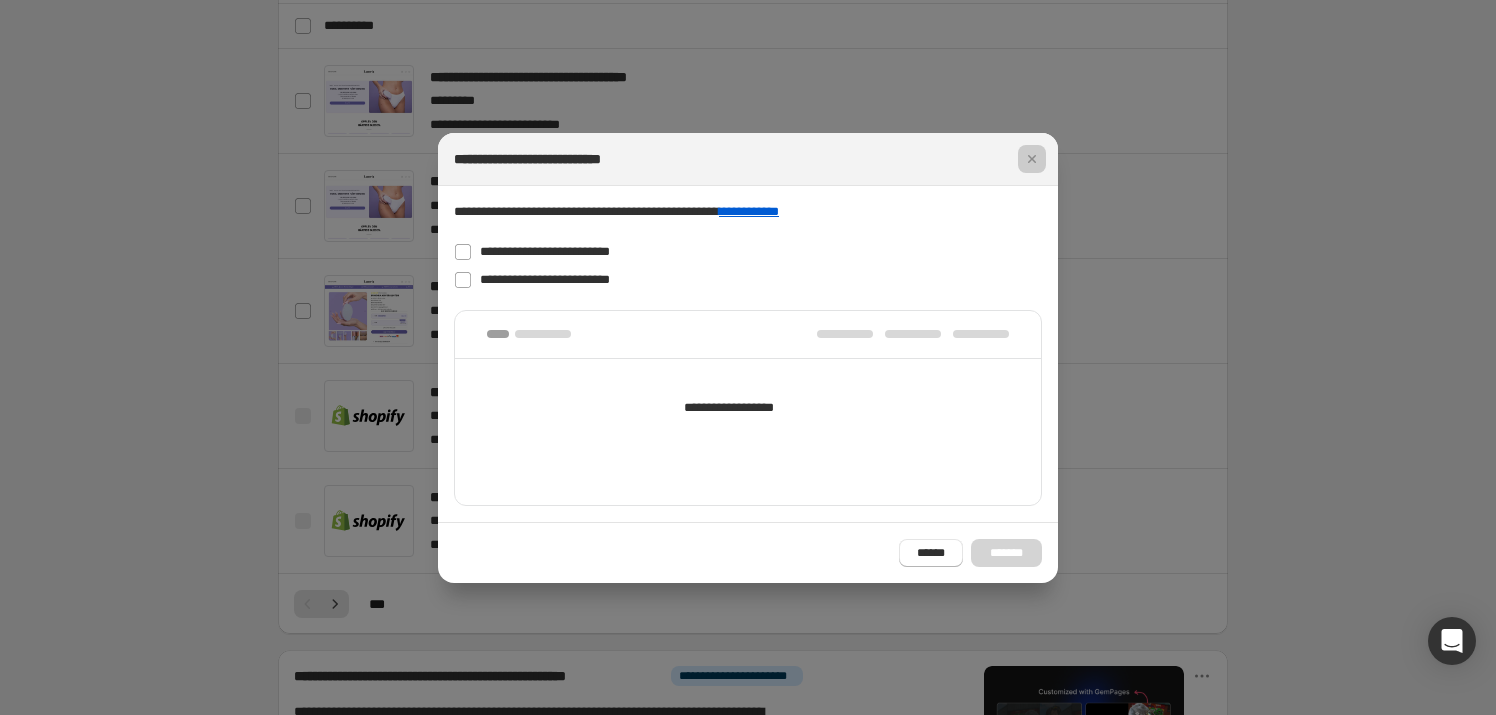 click at bounding box center [748, 357] 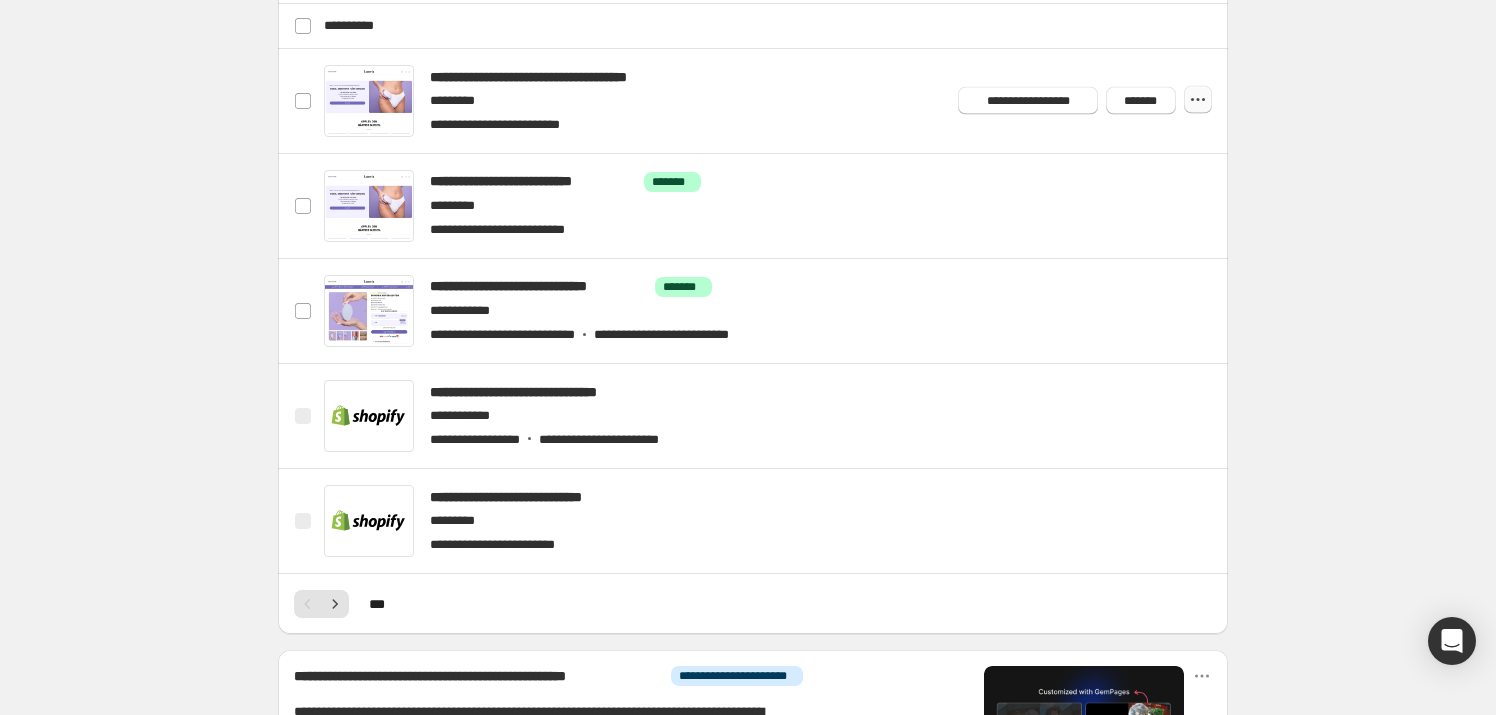 click 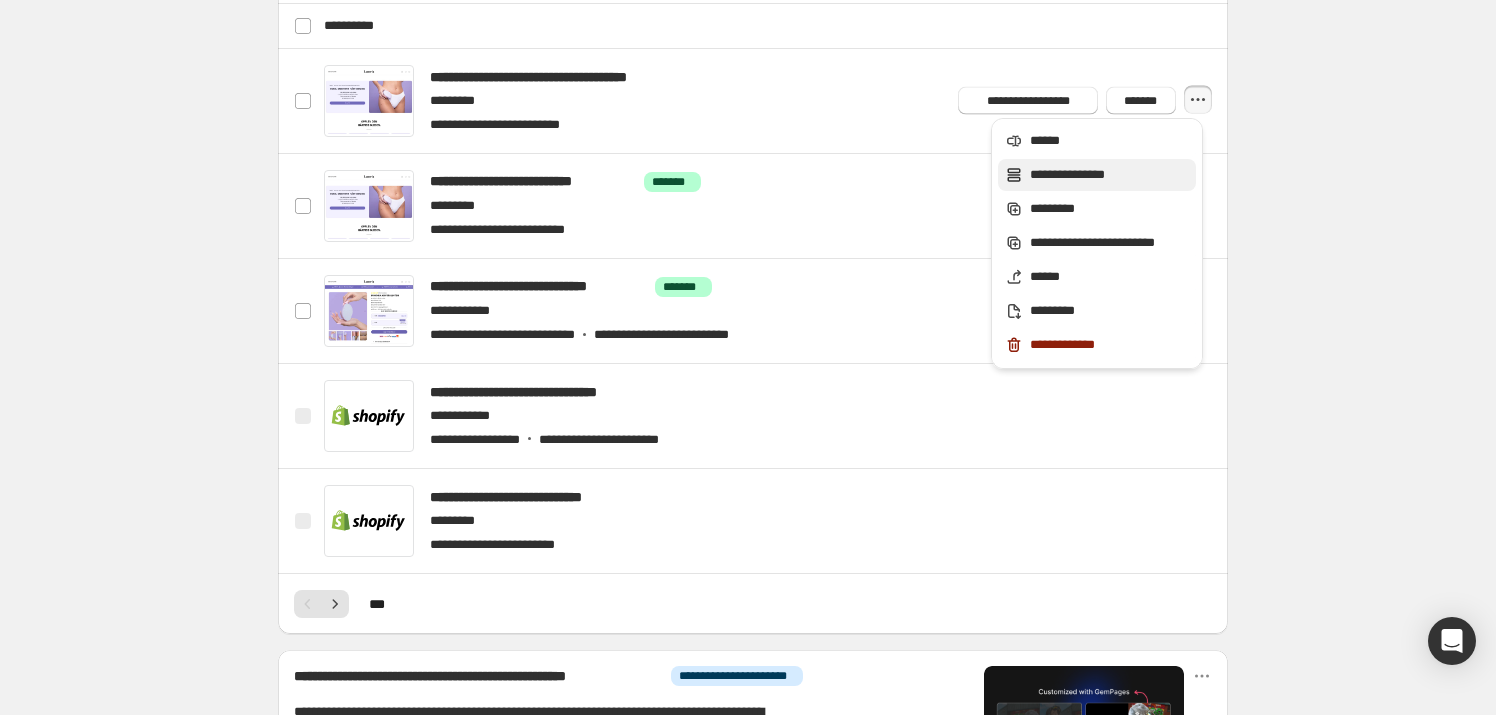 click on "**********" at bounding box center [1097, 175] 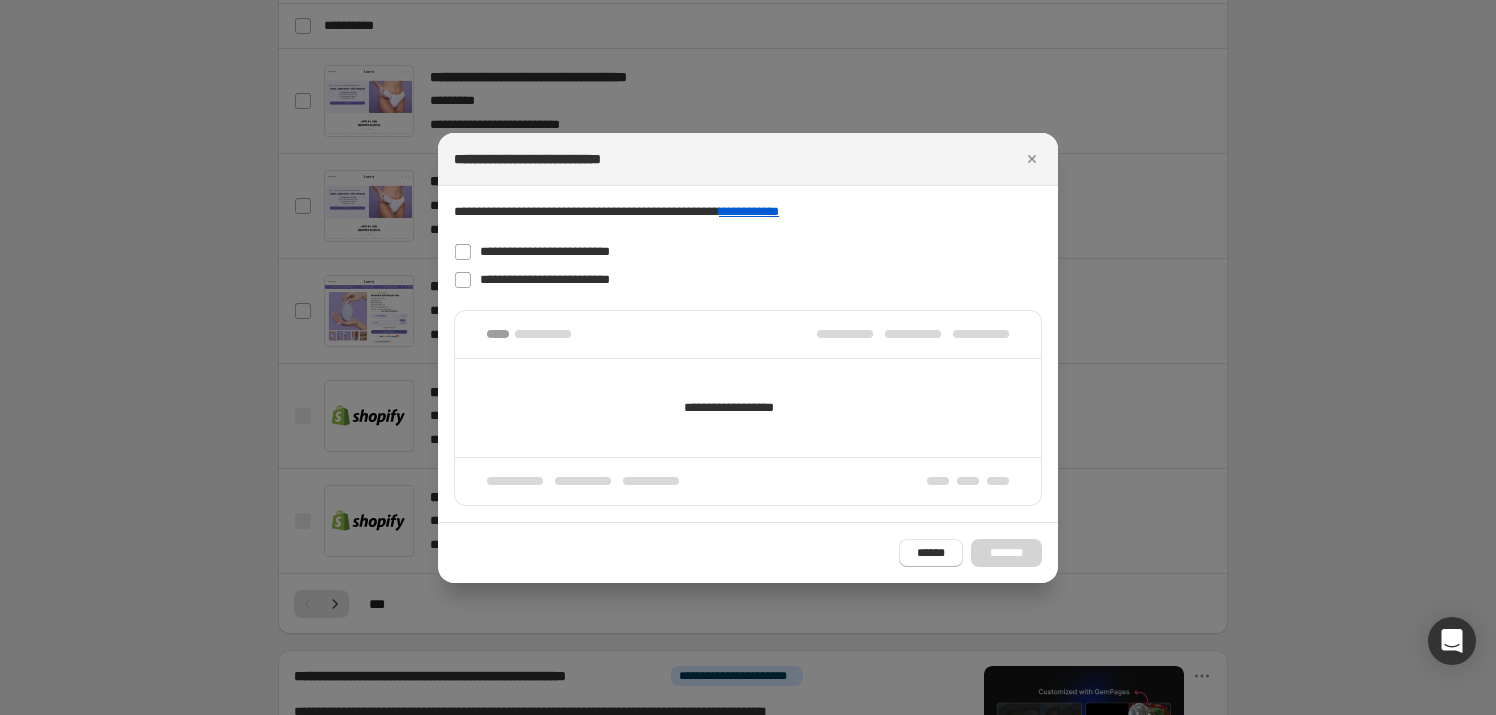 click at bounding box center (748, 357) 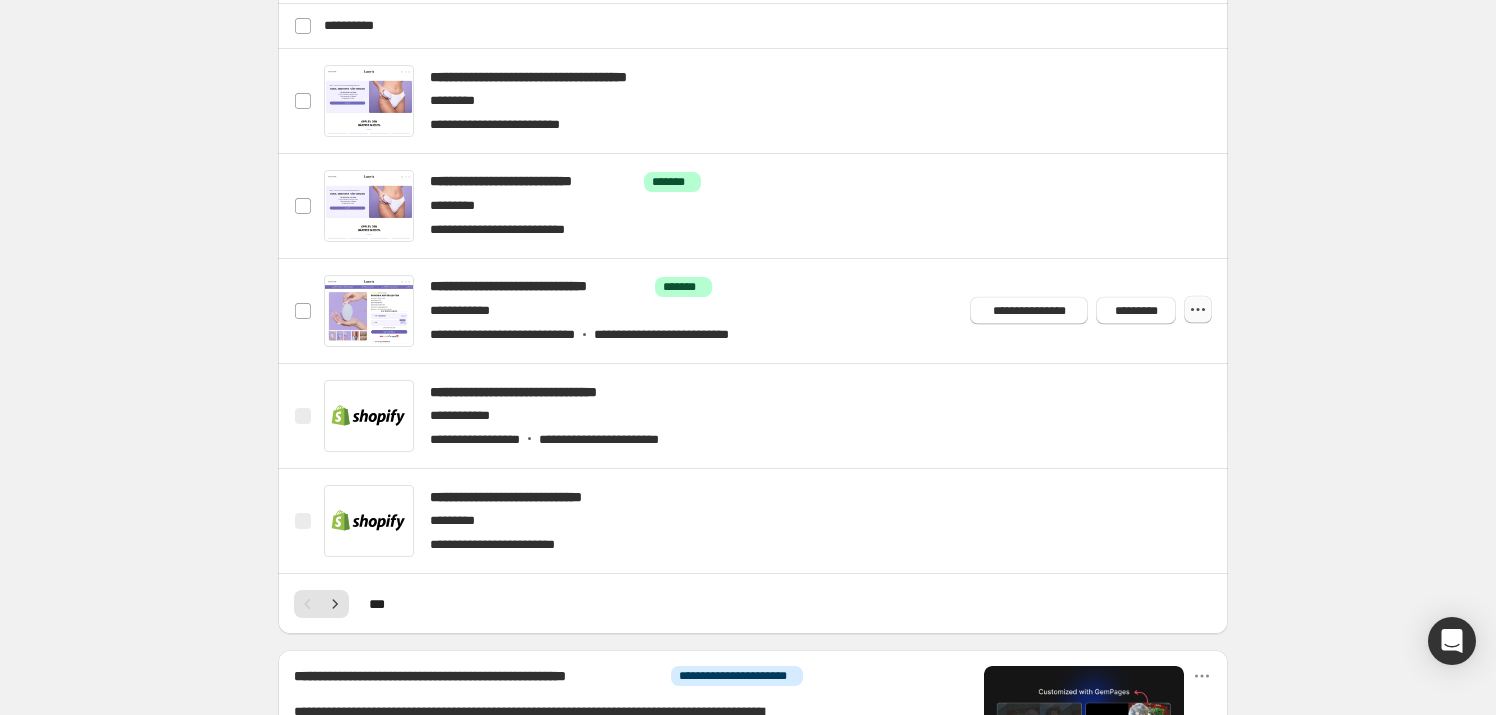 click 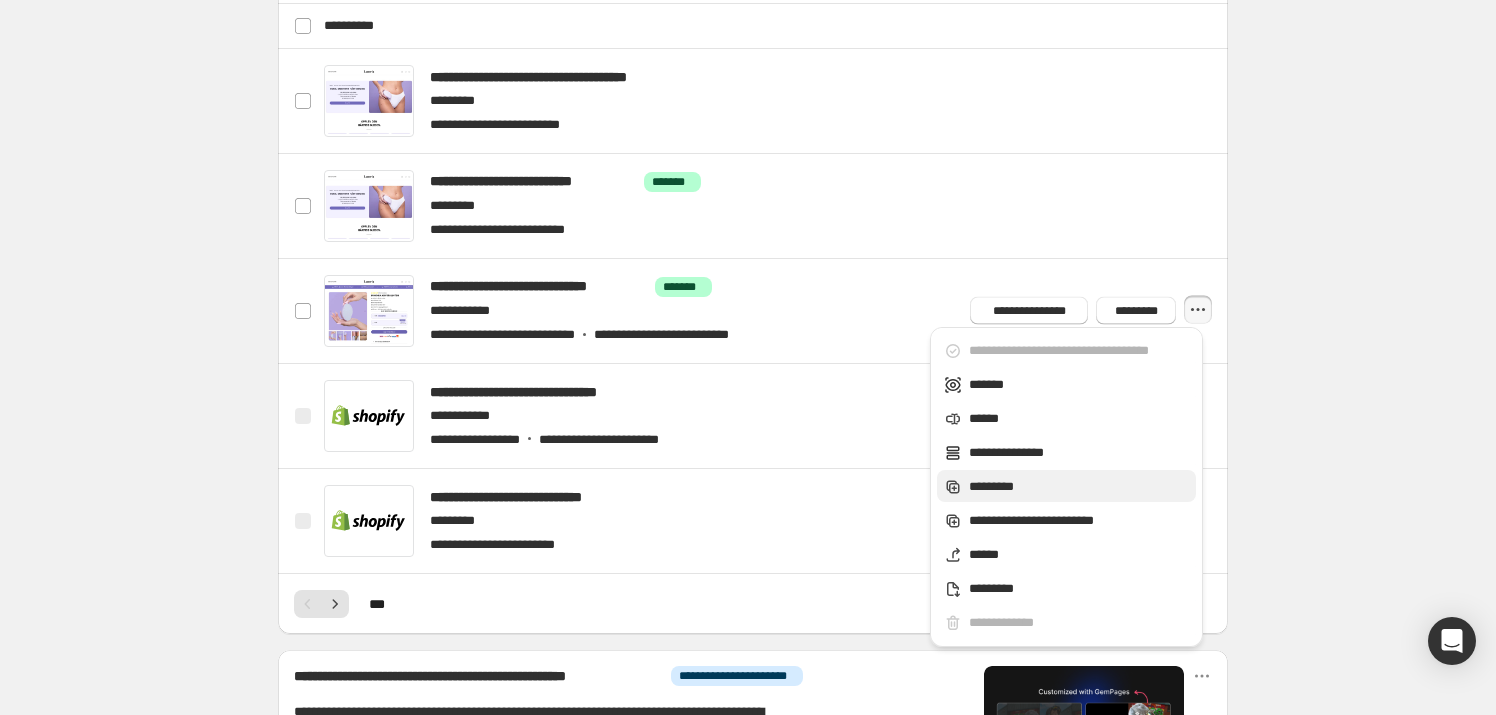 click on "*********" at bounding box center (1079, 487) 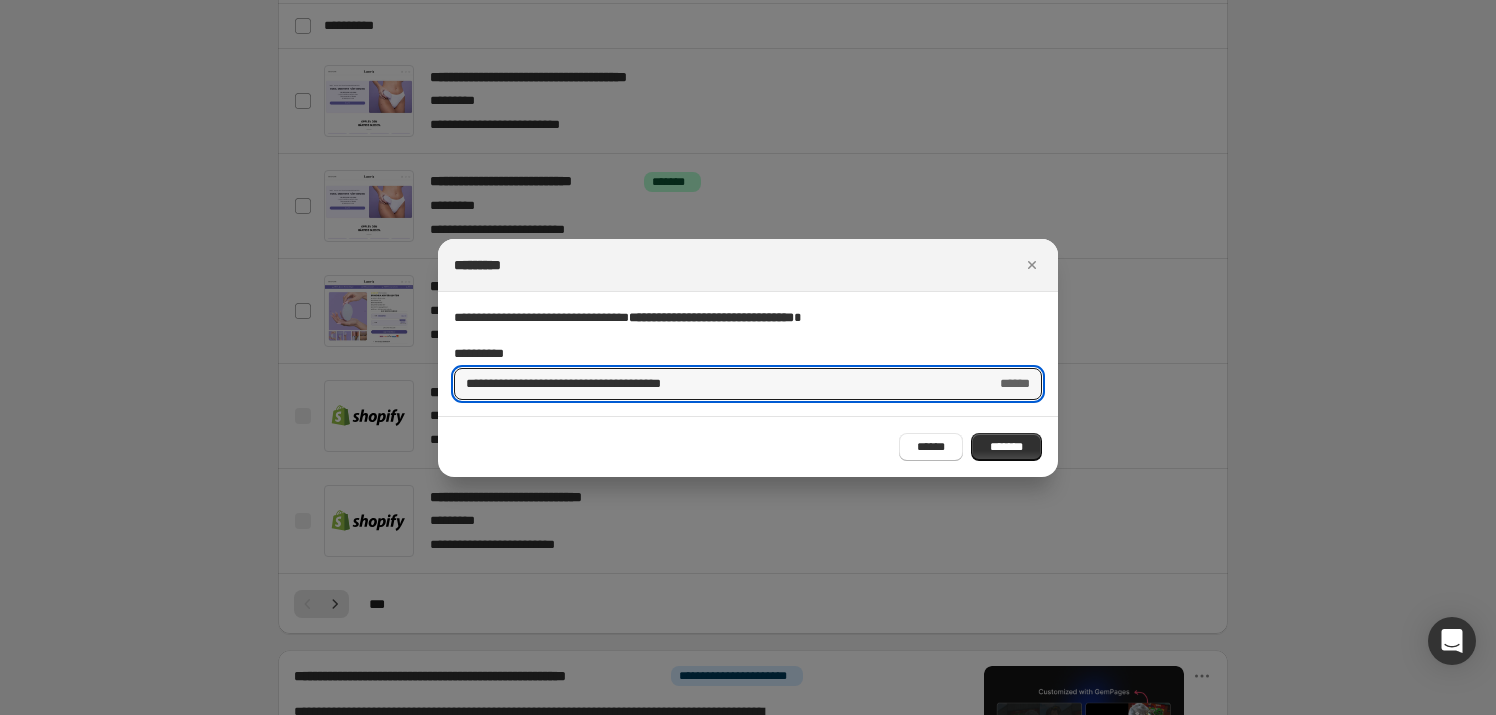 drag, startPoint x: 520, startPoint y: 385, endPoint x: 443, endPoint y: 389, distance: 77.10383 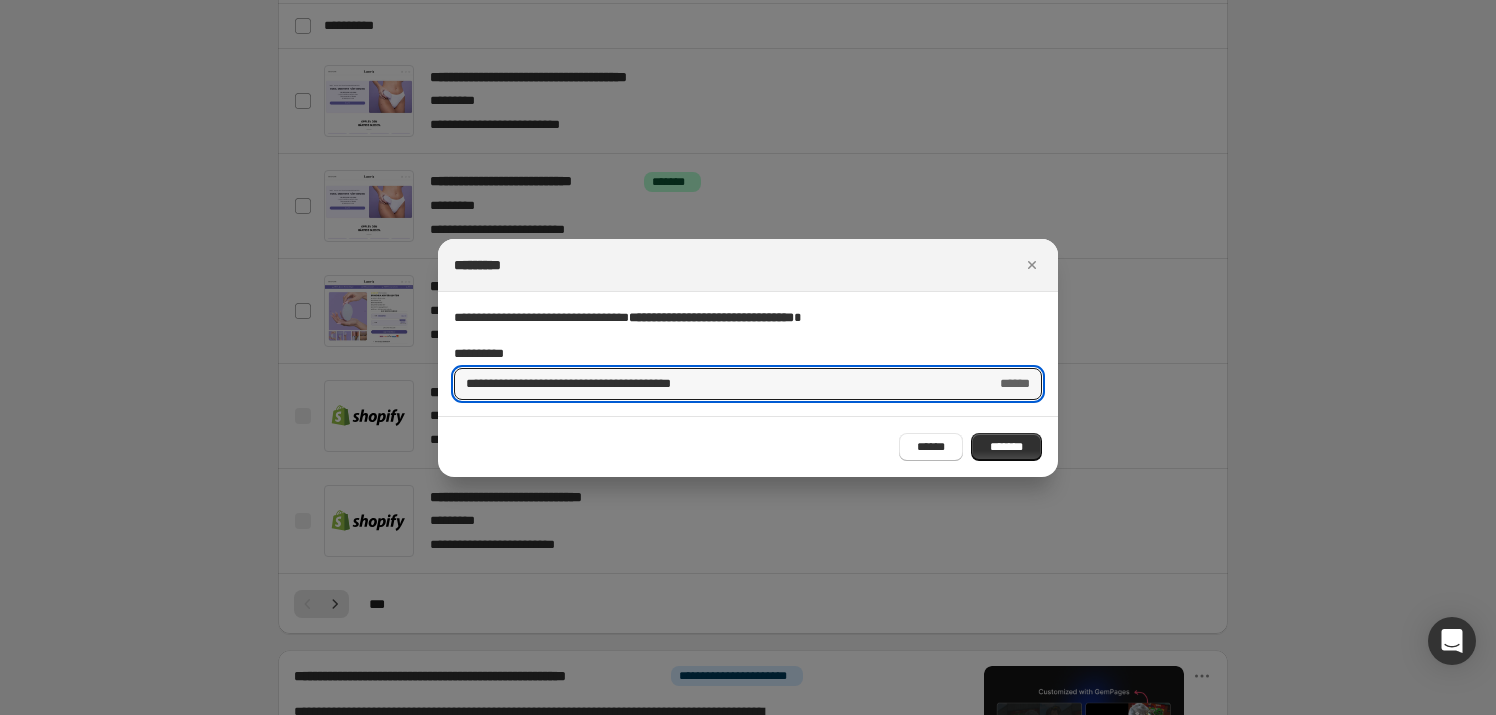 type on "**********" 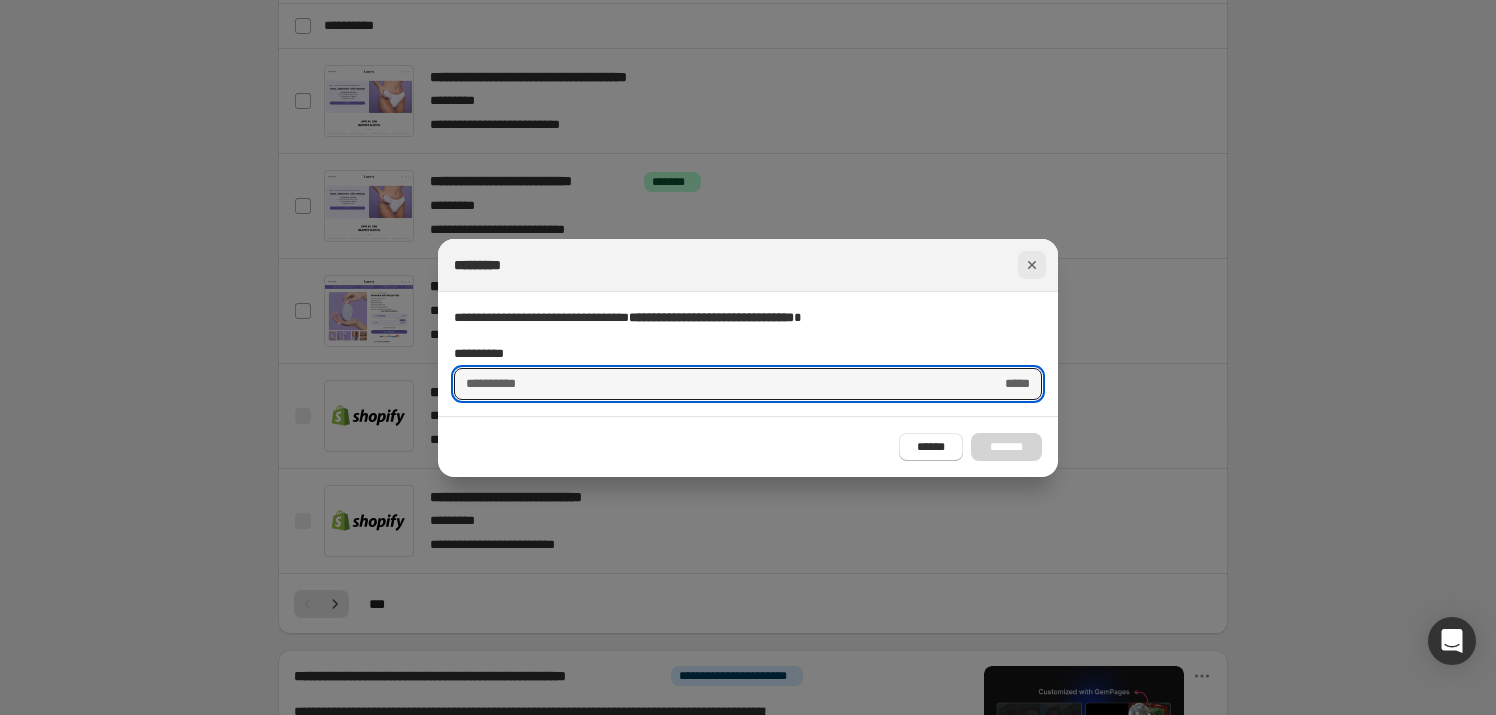 type 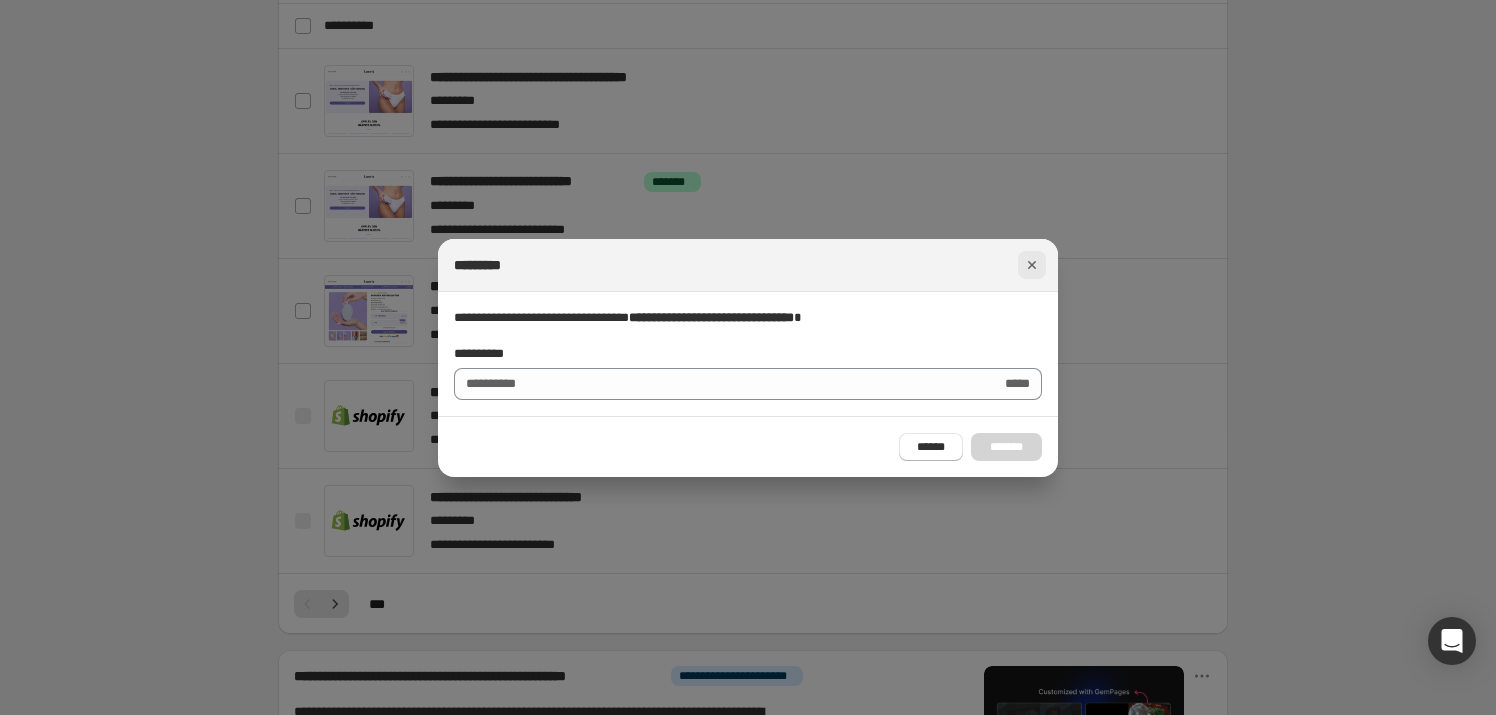 click 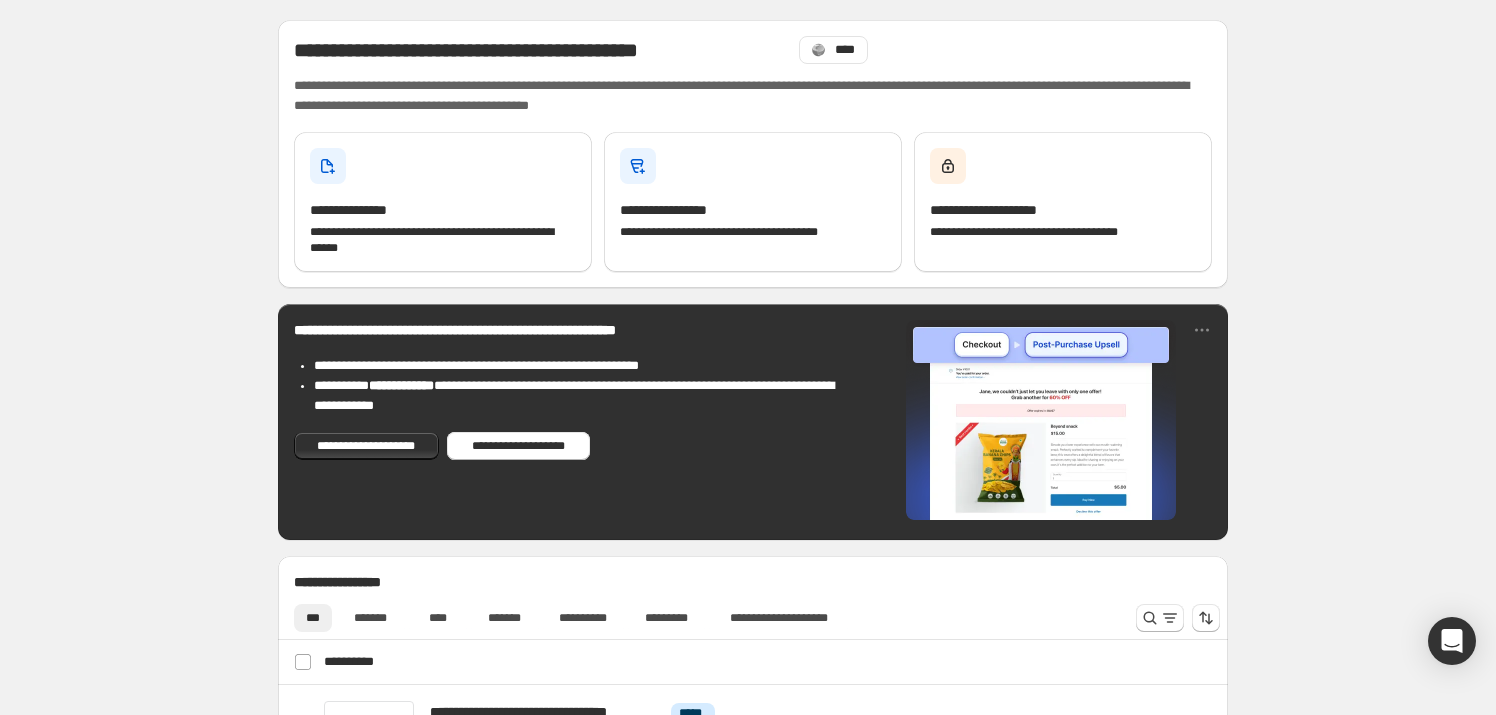 scroll, scrollTop: 272, scrollLeft: 0, axis: vertical 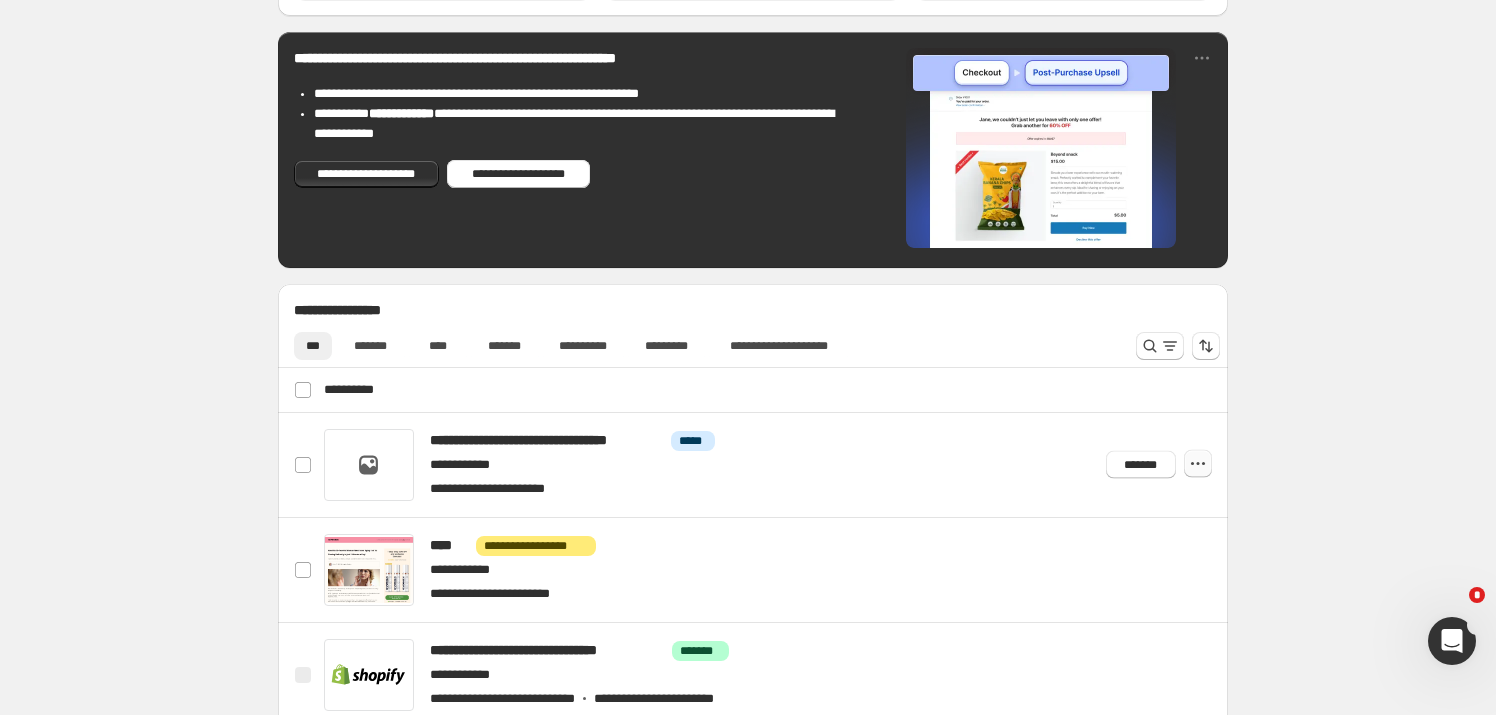 click 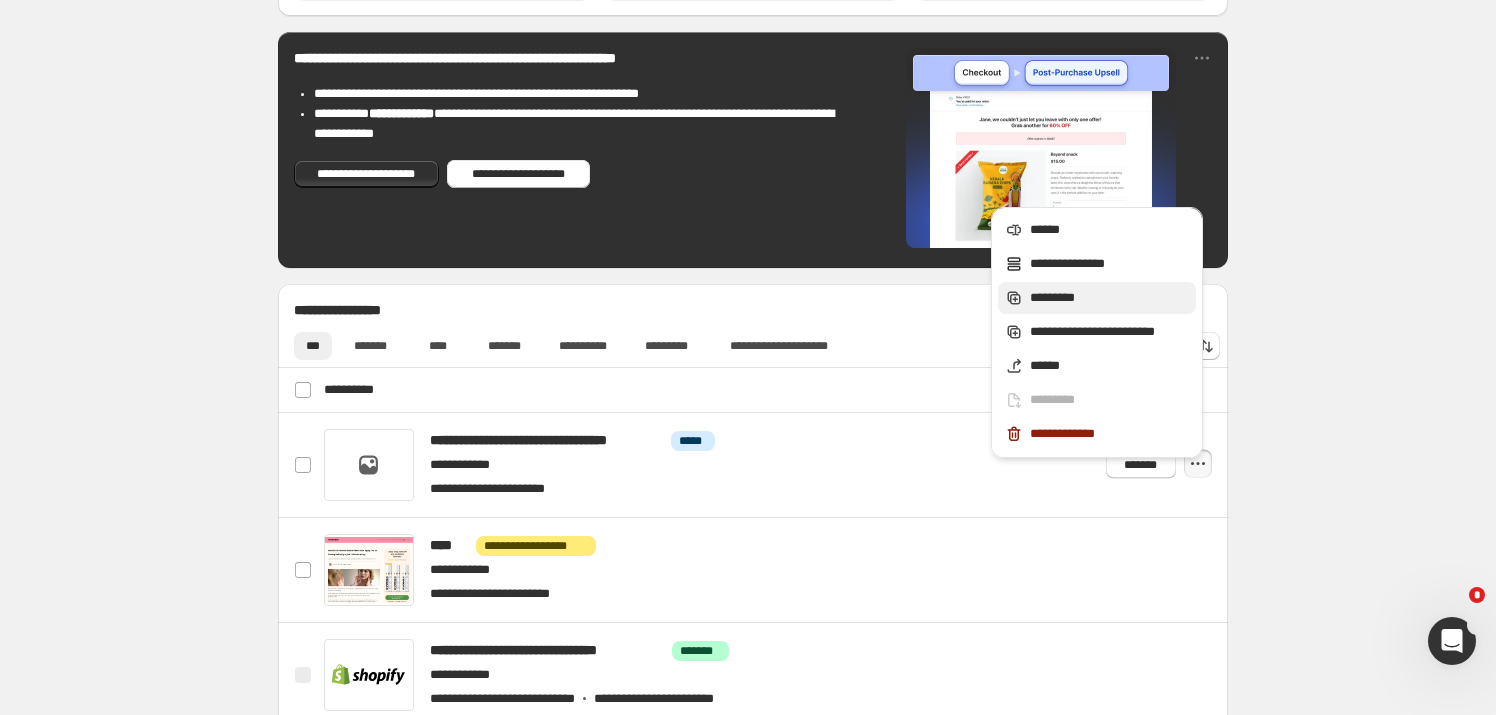 click on "*********" at bounding box center [1097, 298] 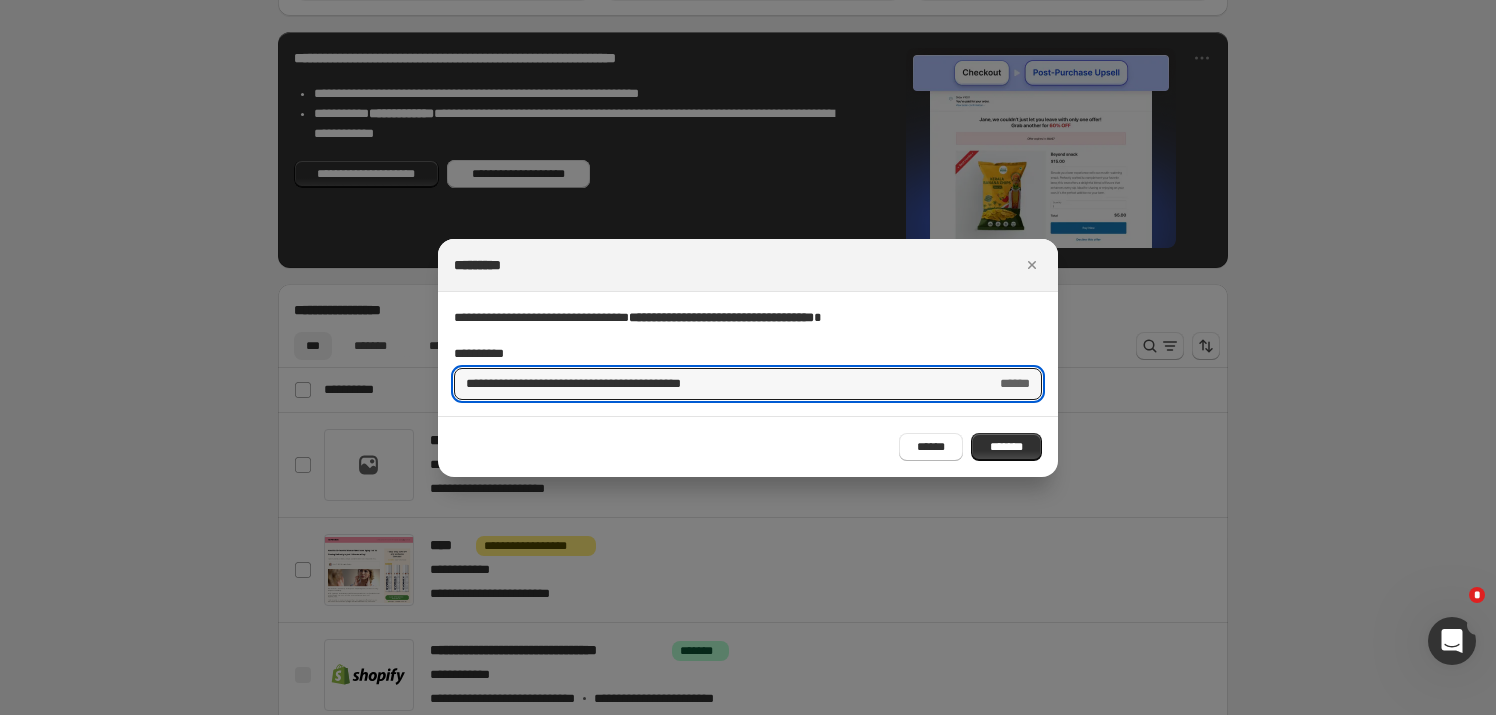 drag, startPoint x: 516, startPoint y: 384, endPoint x: 380, endPoint y: 403, distance: 137.32079 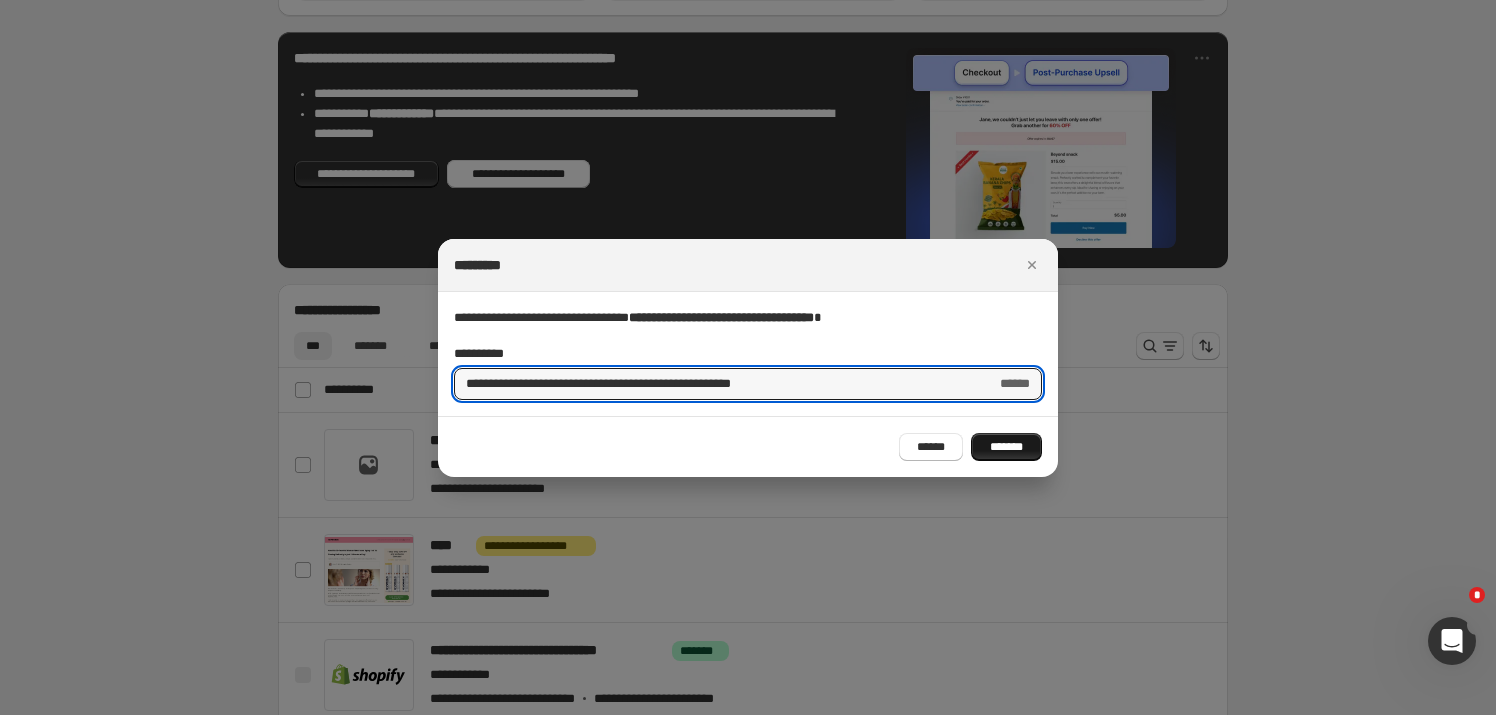 type on "**********" 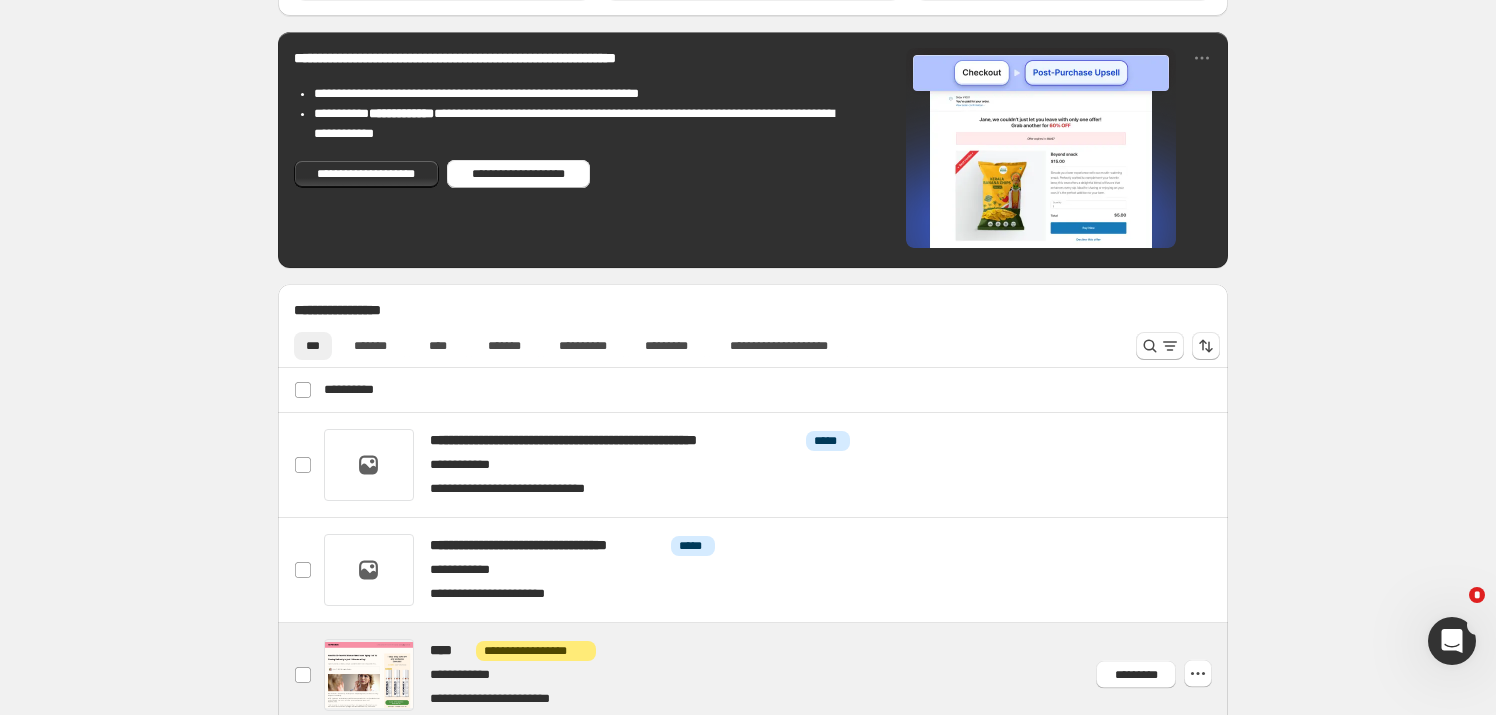 scroll, scrollTop: 545, scrollLeft: 0, axis: vertical 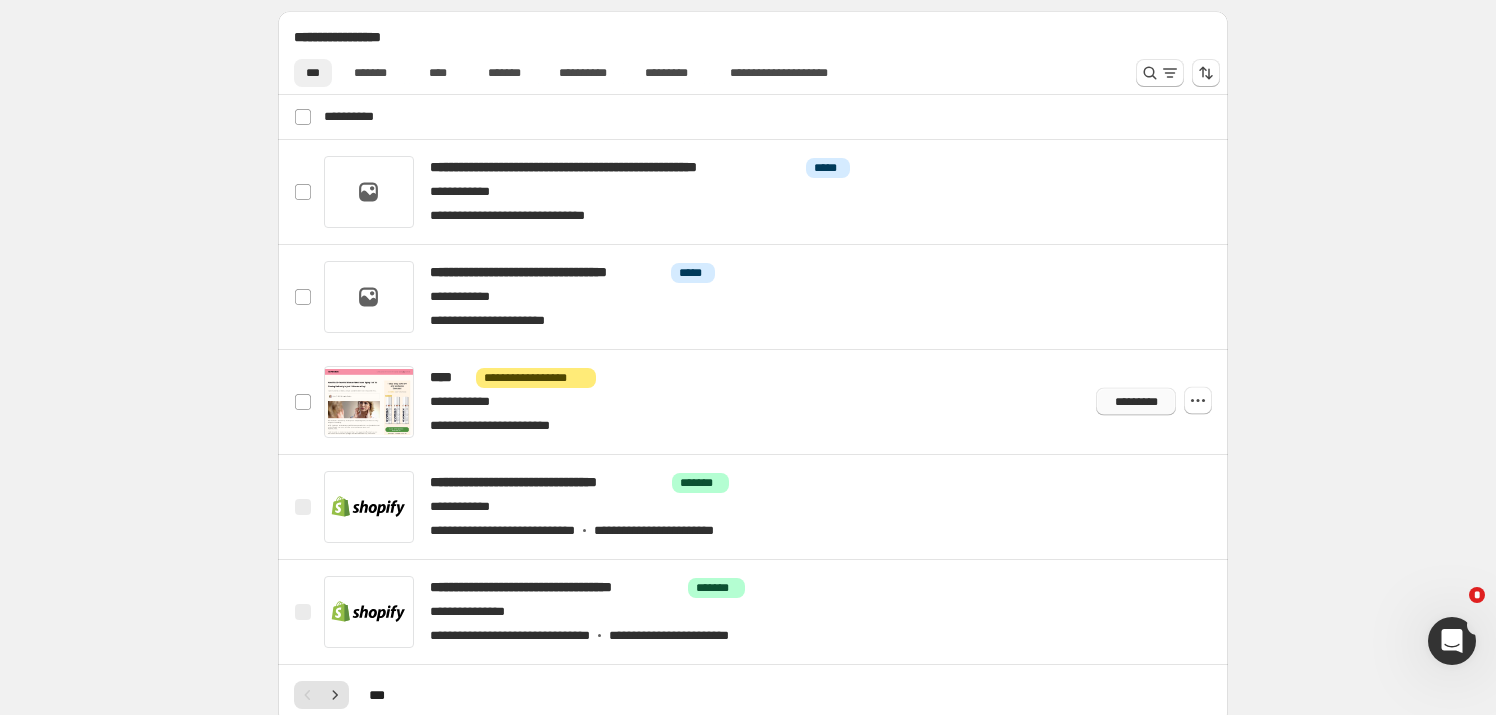 click on "*********" at bounding box center [1135, 402] 